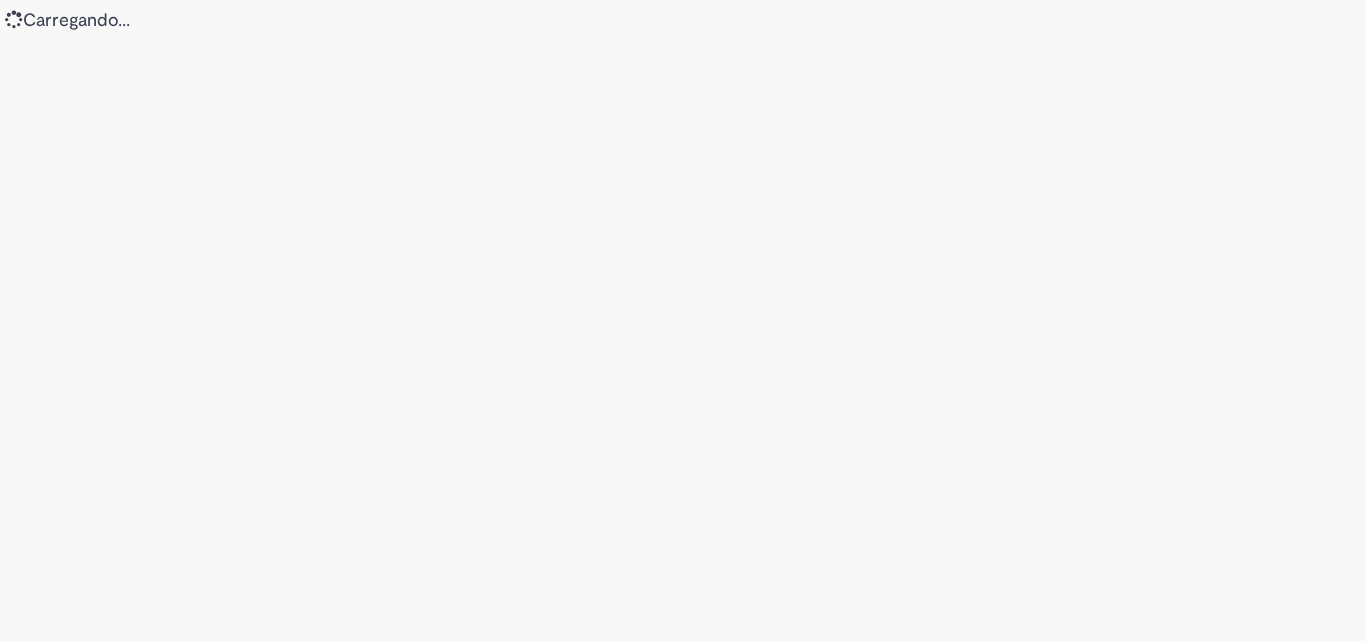 scroll, scrollTop: 0, scrollLeft: 0, axis: both 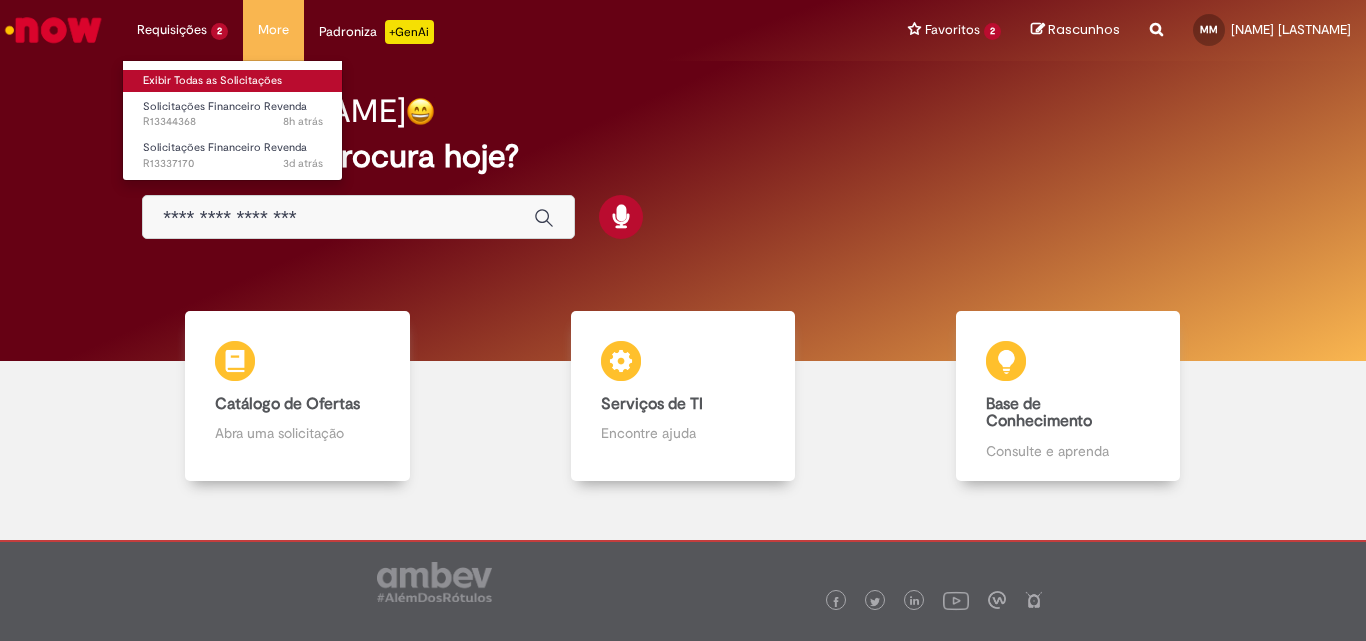 click on "Exibir Todas as Solicitações" at bounding box center [233, 81] 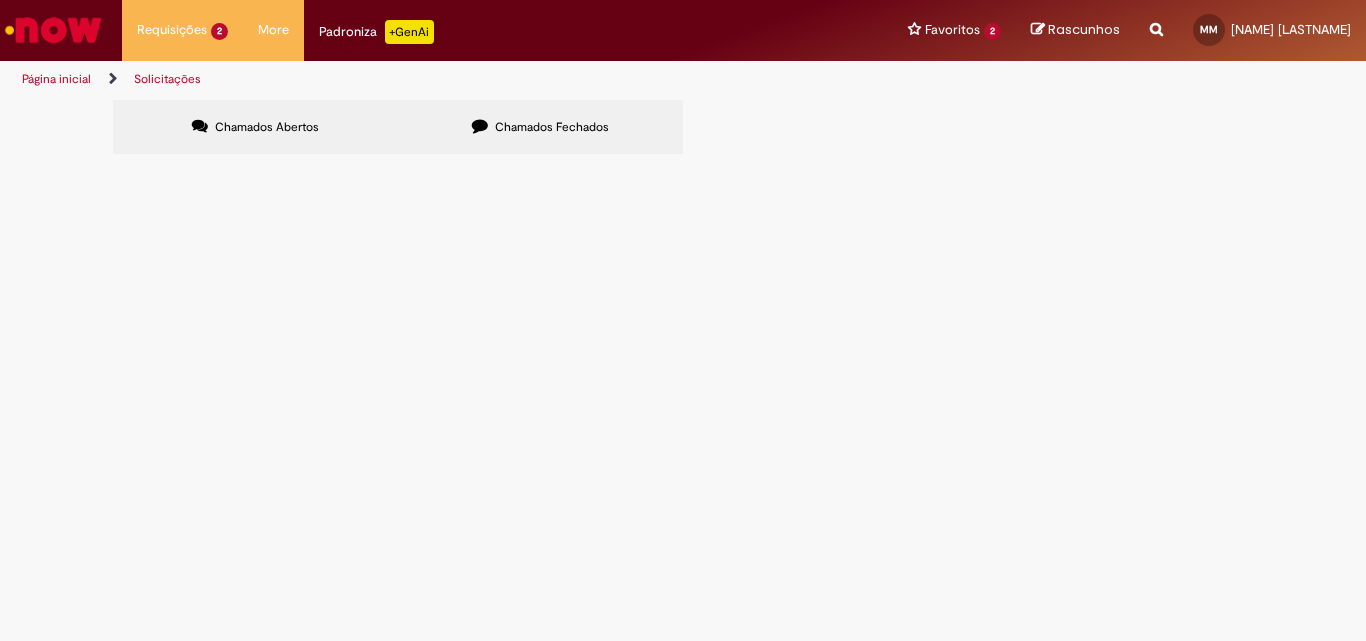 click on "Bom dia;
Está constando no Partidas em aberto Rosário do Sul, uma pendência de R$1275,21 porém este título não existe por parte da Ambev, foi uma nota de devolução de produto emitida e enviada para Sapucaia, teria que ser excluído esse título e gerado como crédito." at bounding box center (0, 0) 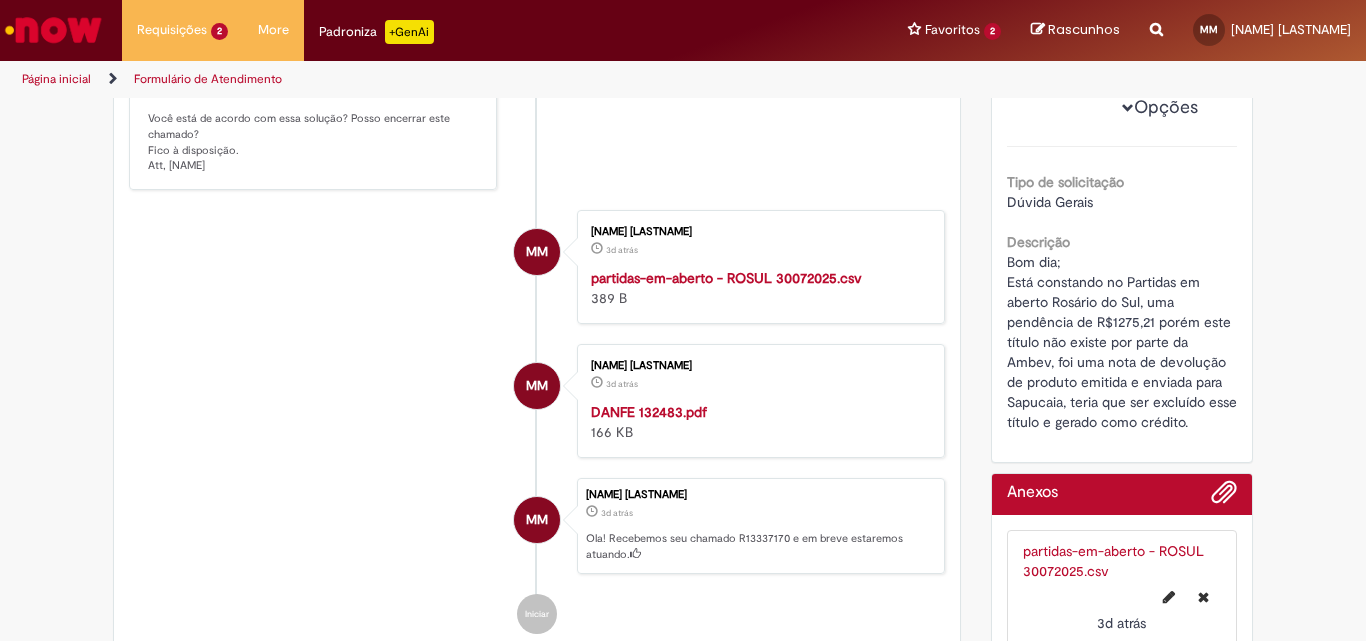 scroll, scrollTop: 555, scrollLeft: 0, axis: vertical 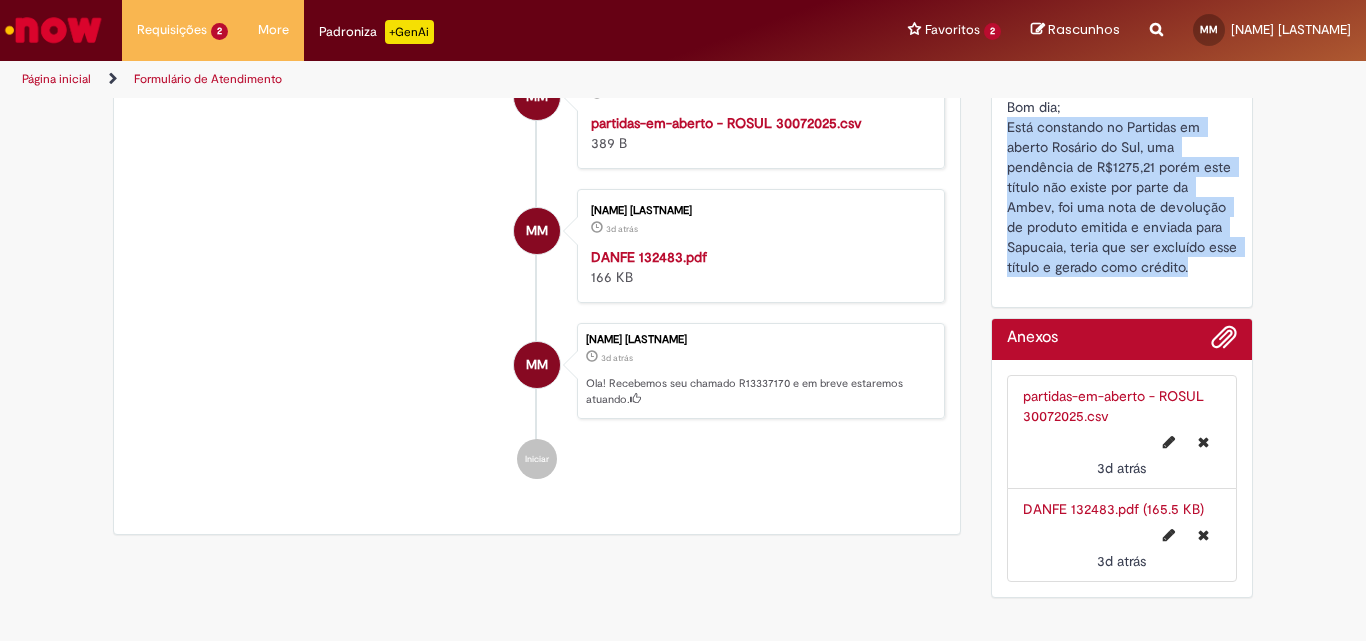 drag, startPoint x: 998, startPoint y: 145, endPoint x: 1178, endPoint y: 275, distance: 222.03603 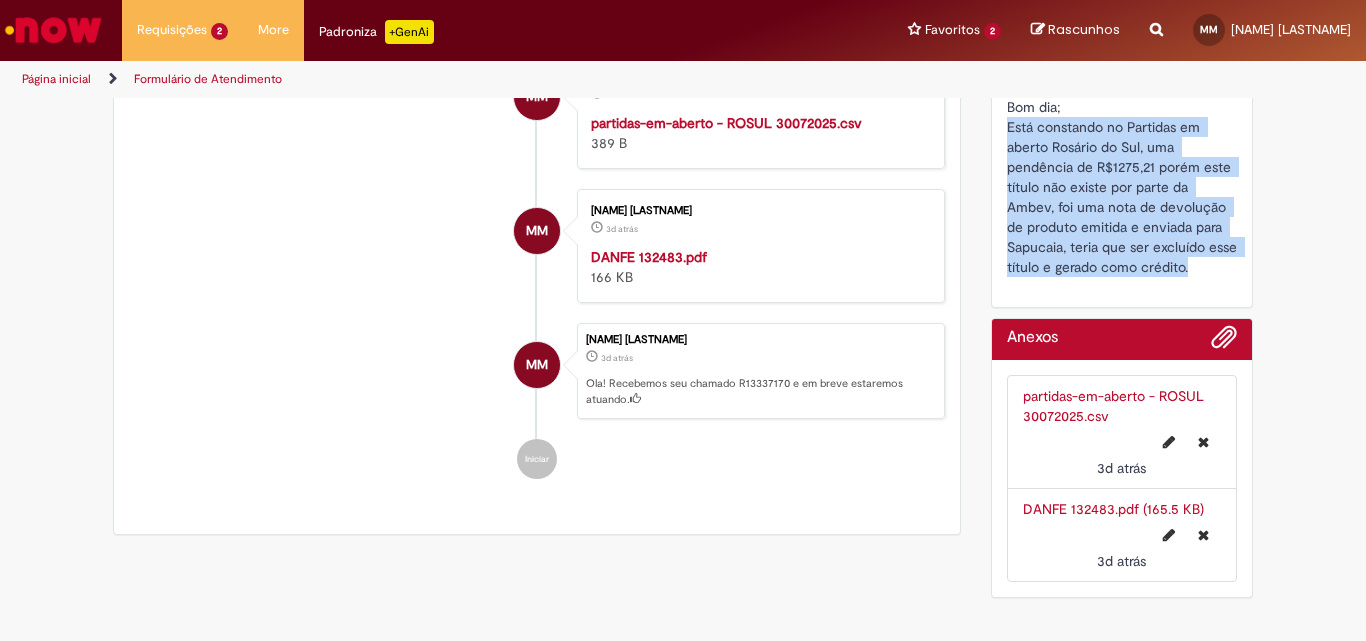 copy on "Está constando no Partidas em aberto Rosário do Sul, uma pendência de R$1275,21 porém este título não existe por parte da Ambev, foi uma nota de devolução de produto emitida e enviada para Sapucaia, teria que ser excluído esse título e gerado como crédito." 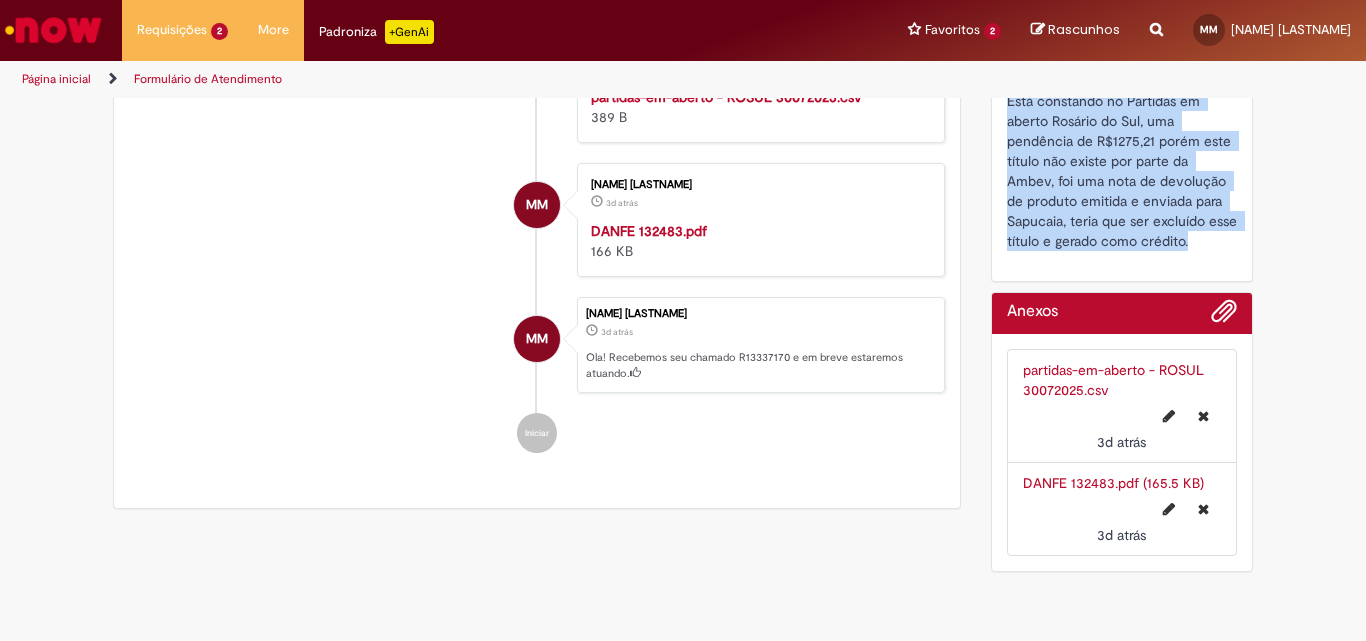 scroll, scrollTop: 600, scrollLeft: 0, axis: vertical 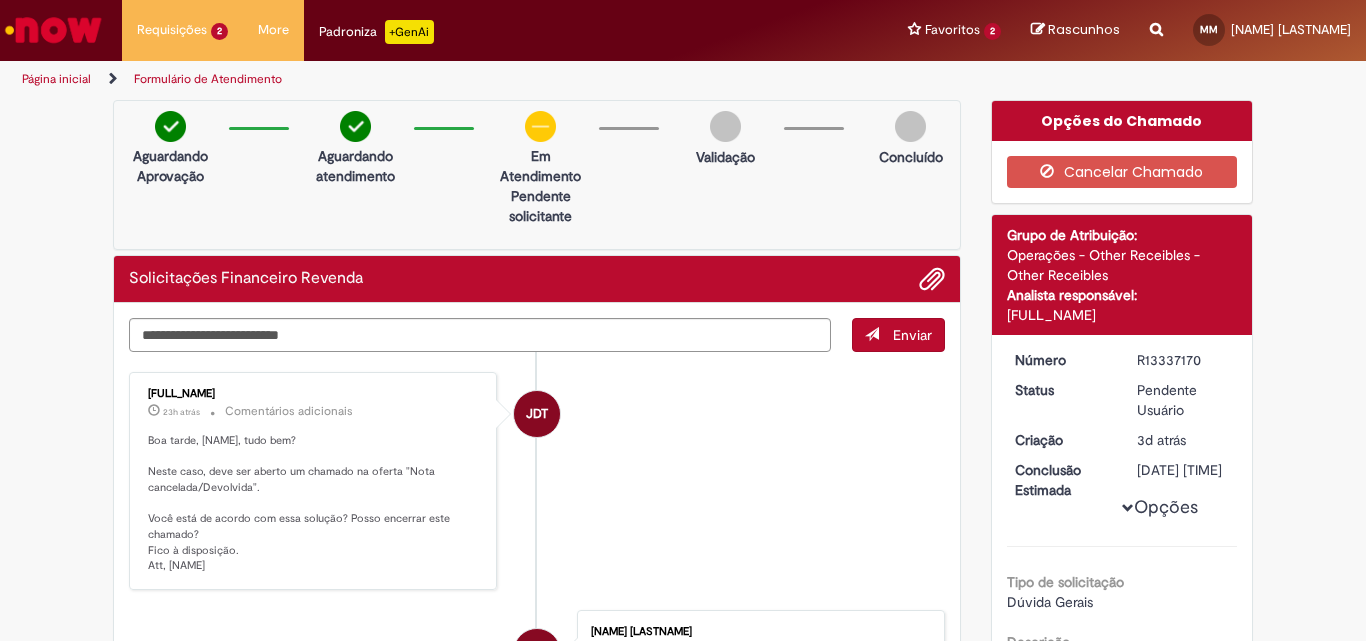 click at bounding box center [53, 30] 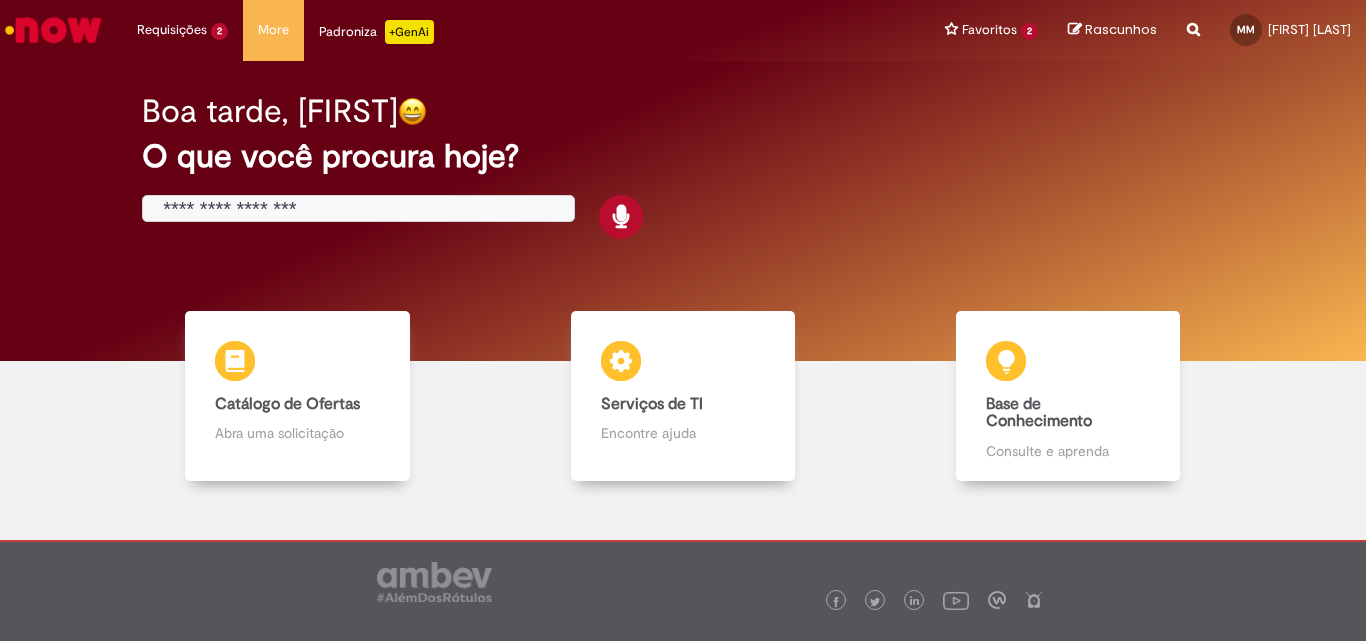 scroll, scrollTop: 0, scrollLeft: 0, axis: both 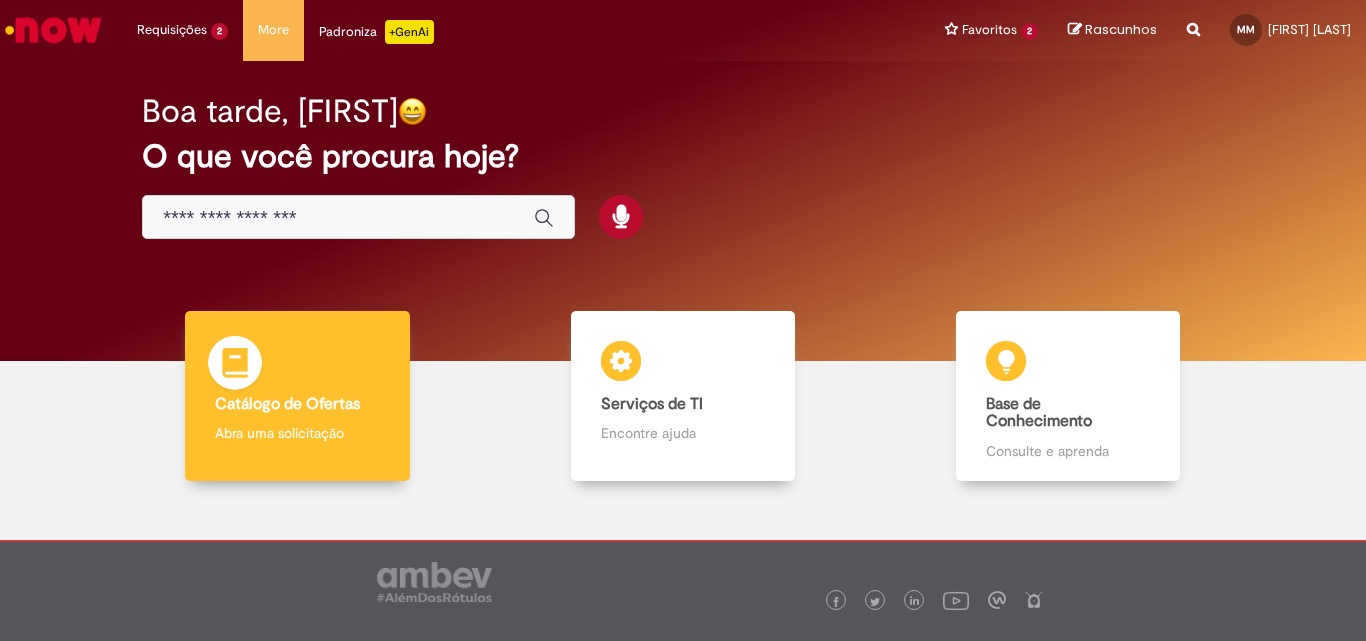 click on "Catálogo de Ofertas
Catálogo de Ofertas
Abra uma solicitação" at bounding box center (297, 396) 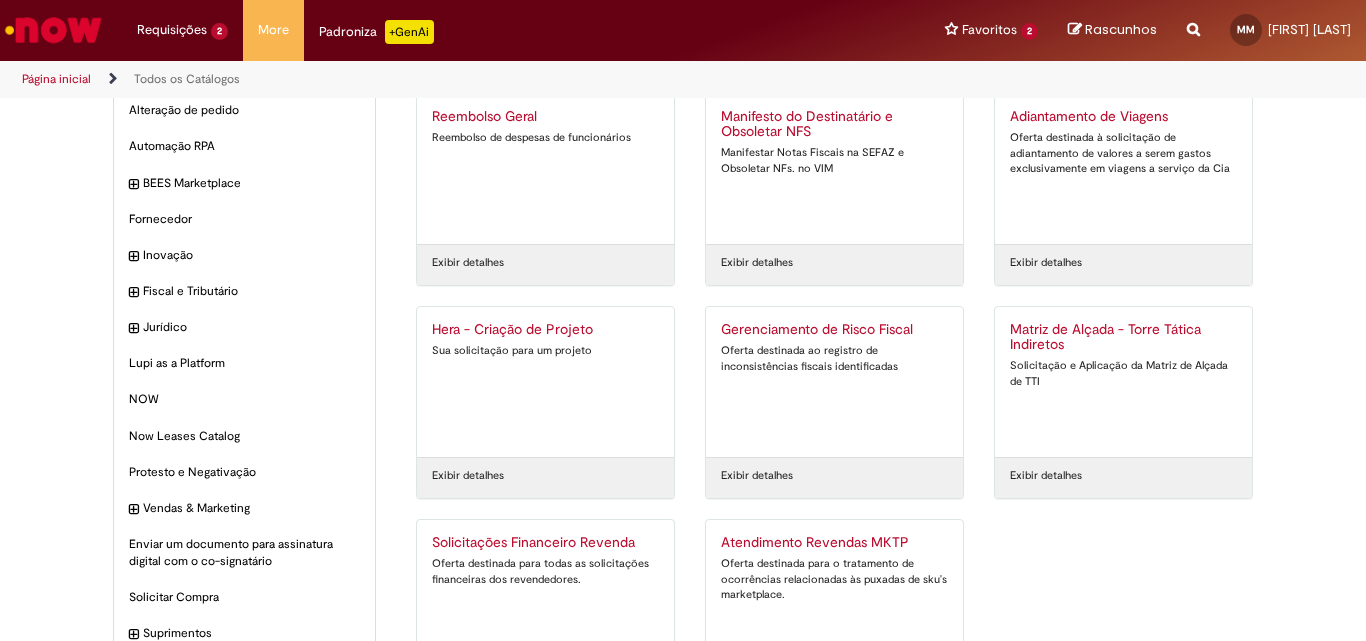 scroll, scrollTop: 100, scrollLeft: 0, axis: vertical 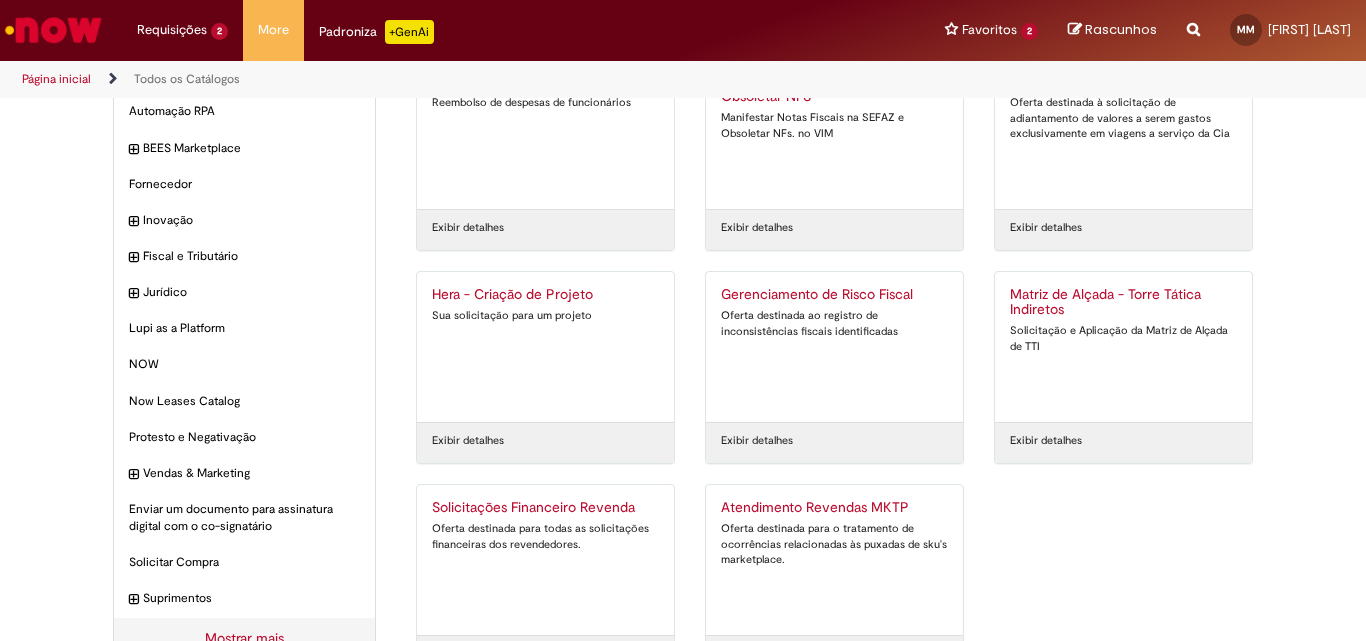 click on "Solicitações Financeiro Revenda" at bounding box center [545, 508] 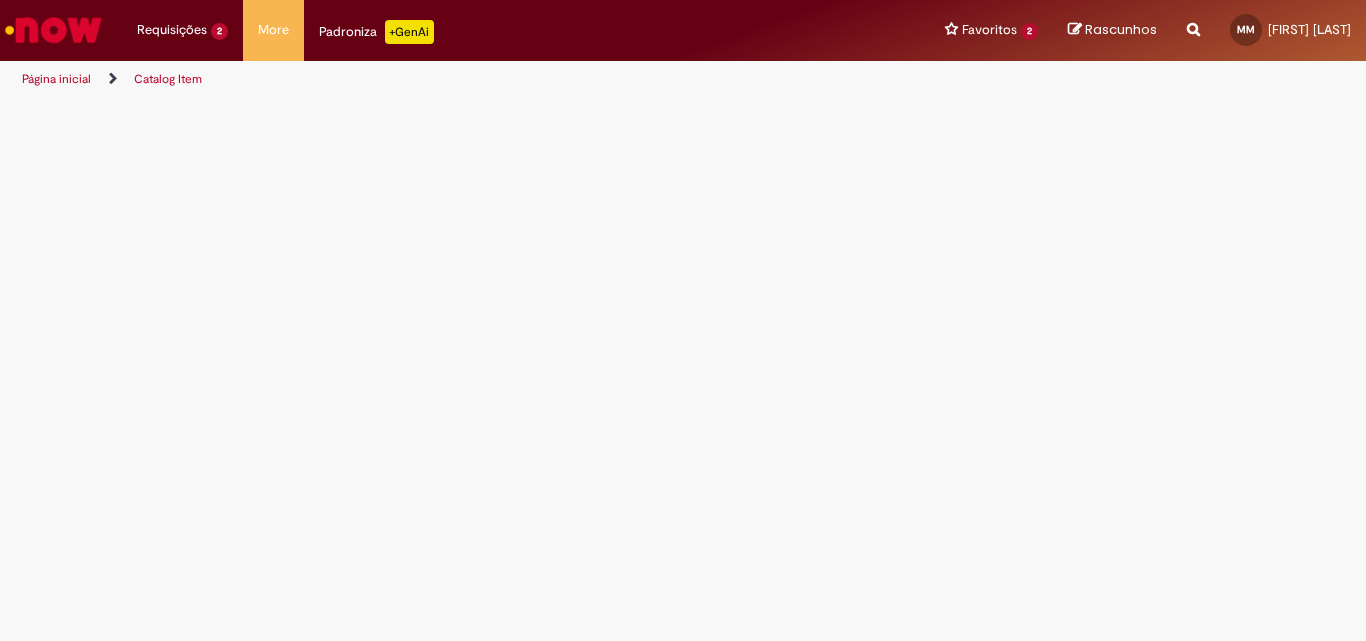 scroll, scrollTop: 0, scrollLeft: 0, axis: both 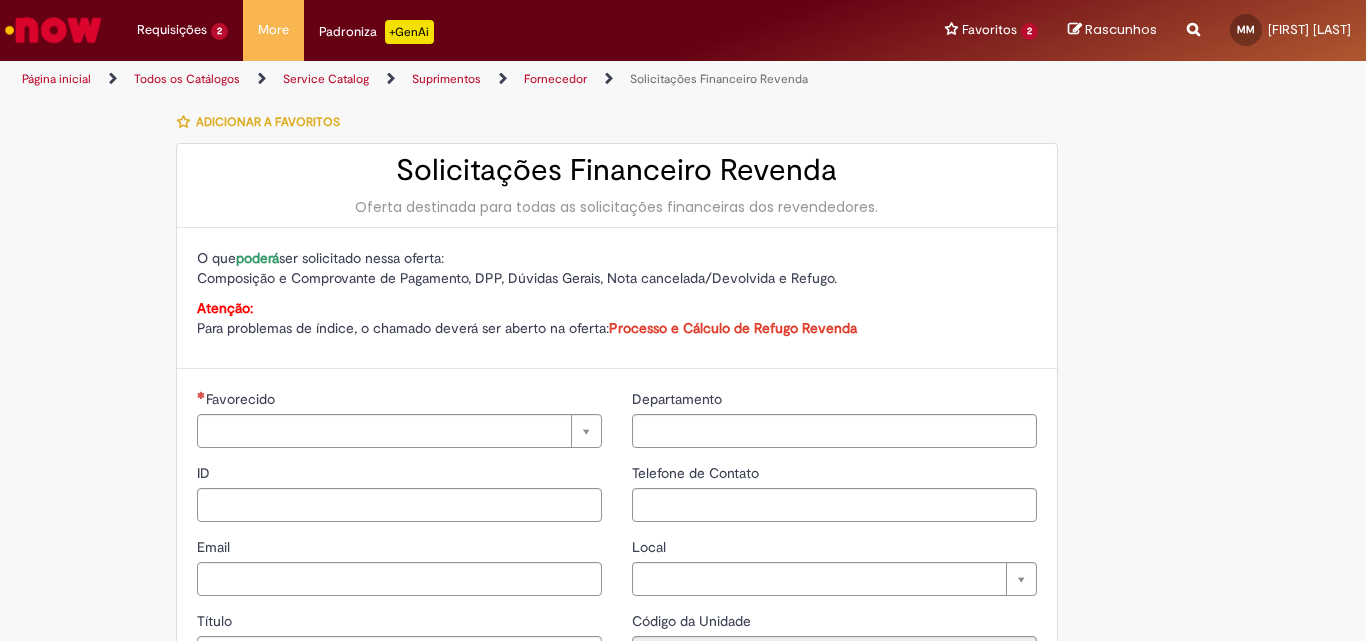 type on "**********" 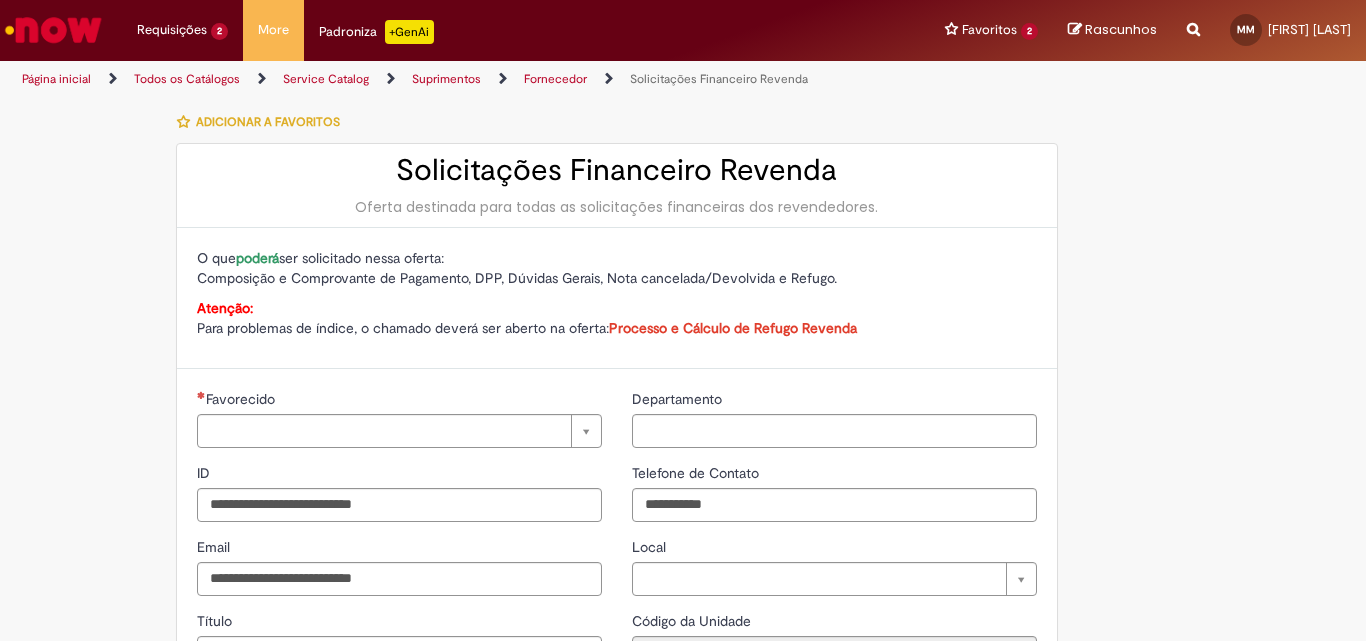 type on "**********" 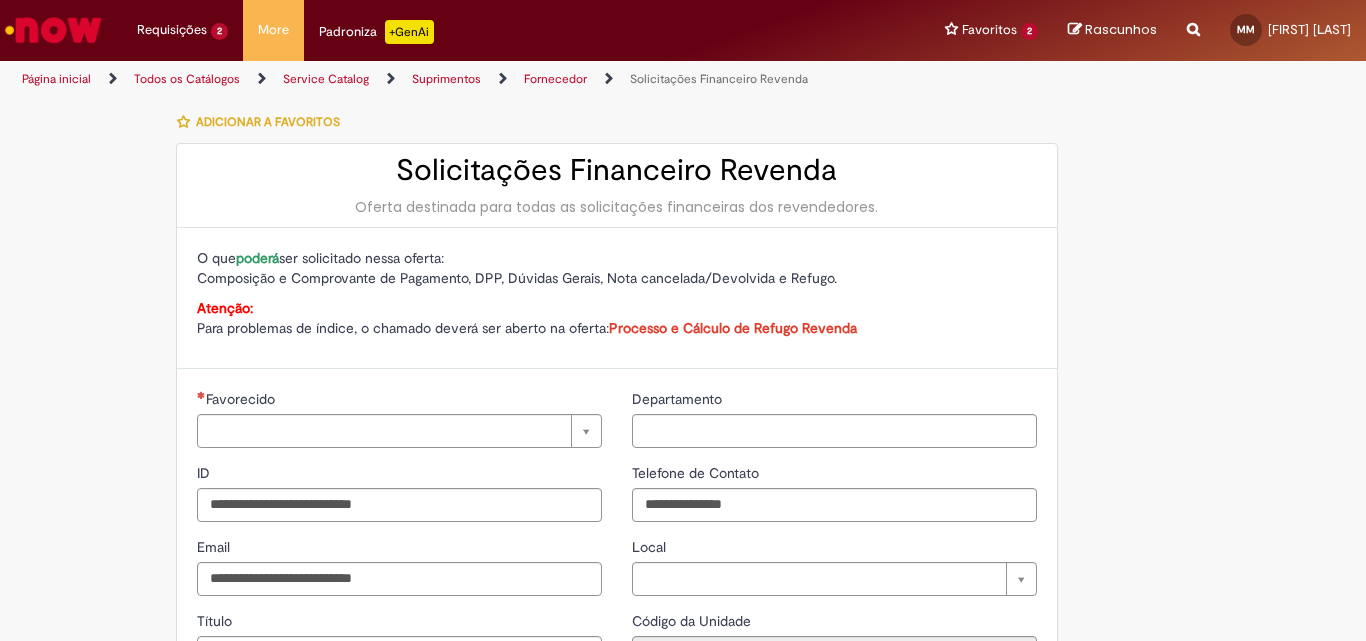 type on "**********" 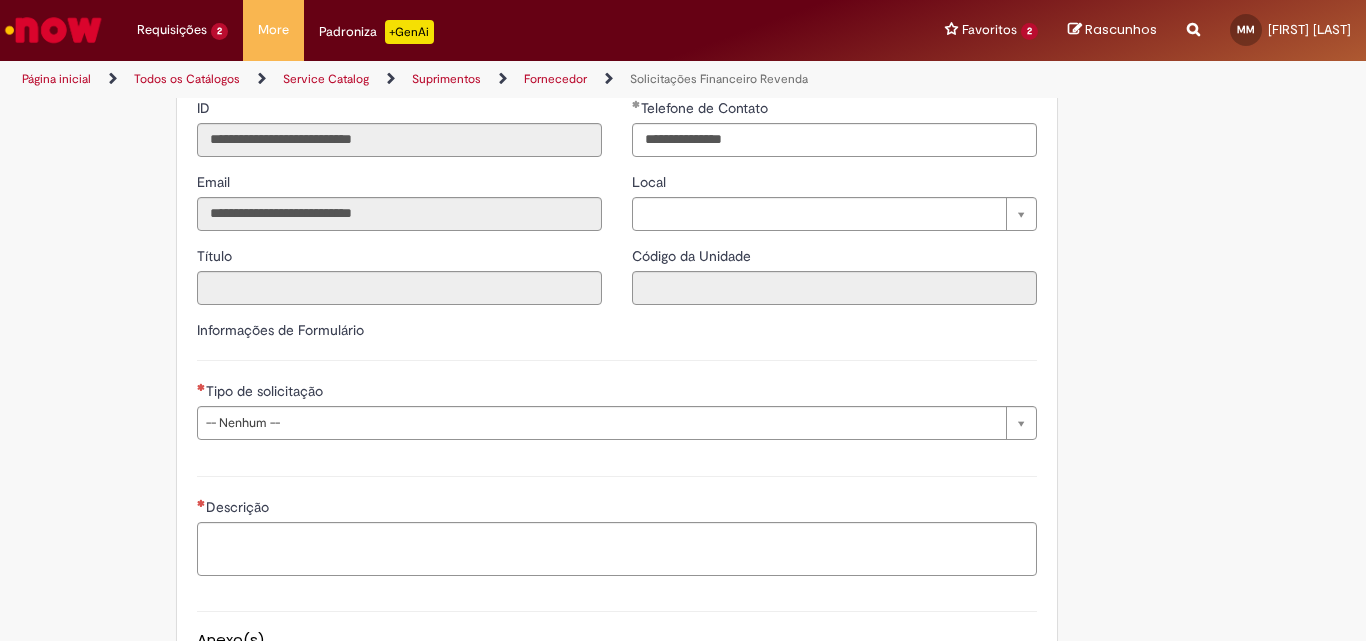 scroll, scrollTop: 400, scrollLeft: 0, axis: vertical 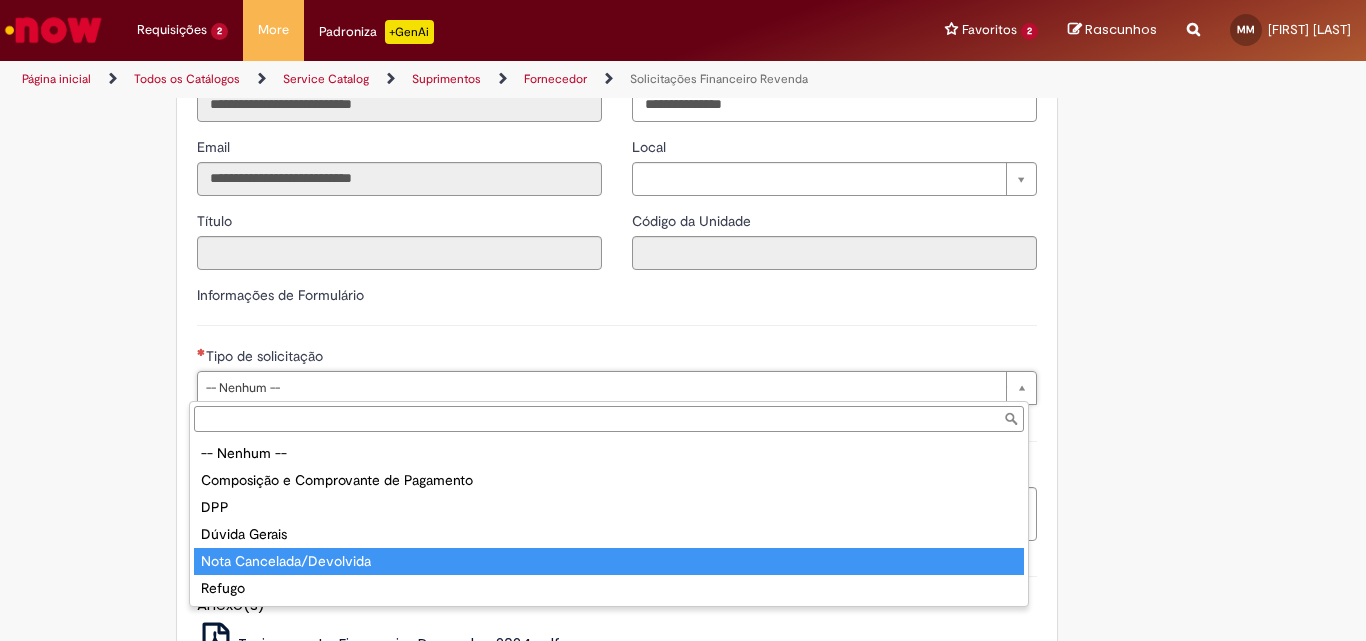 type on "**********" 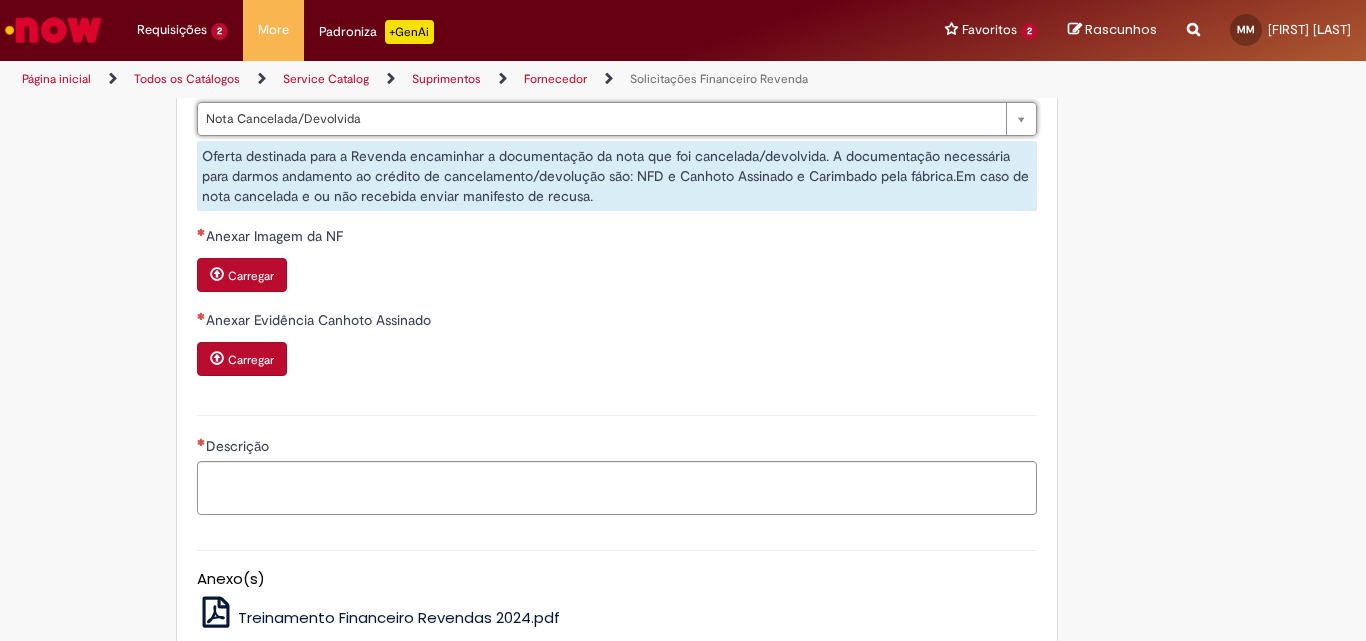 scroll, scrollTop: 700, scrollLeft: 0, axis: vertical 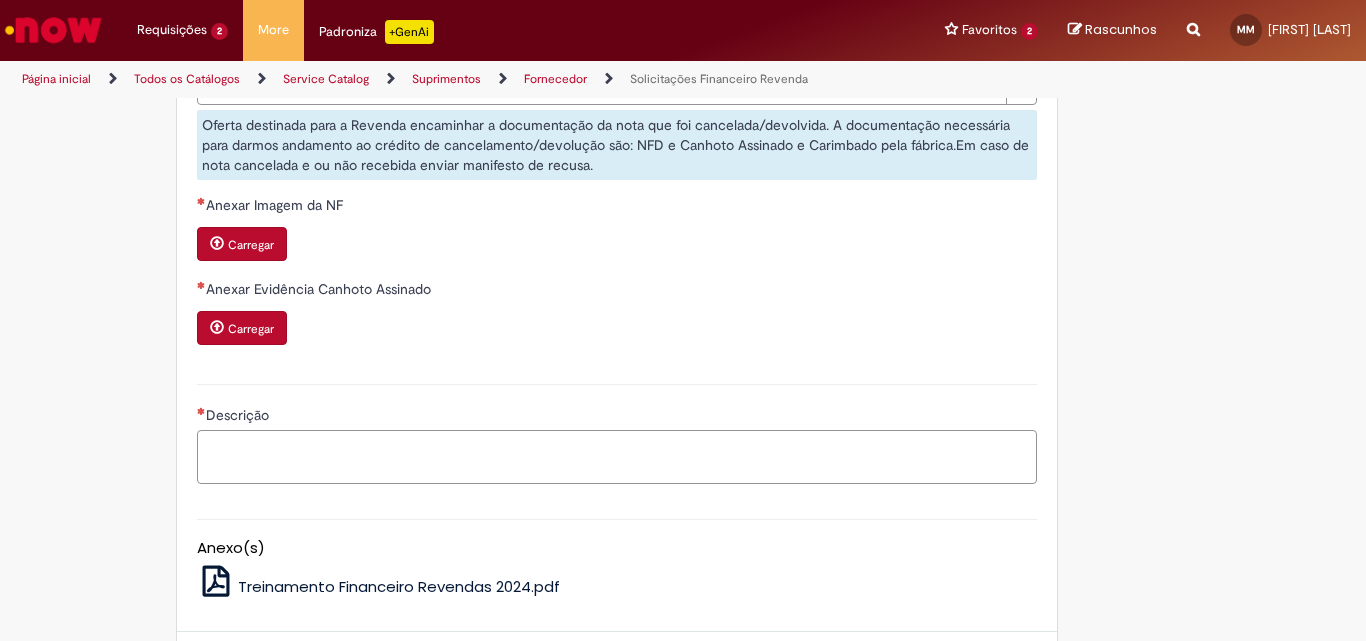click on "Descrição" at bounding box center (617, 457) 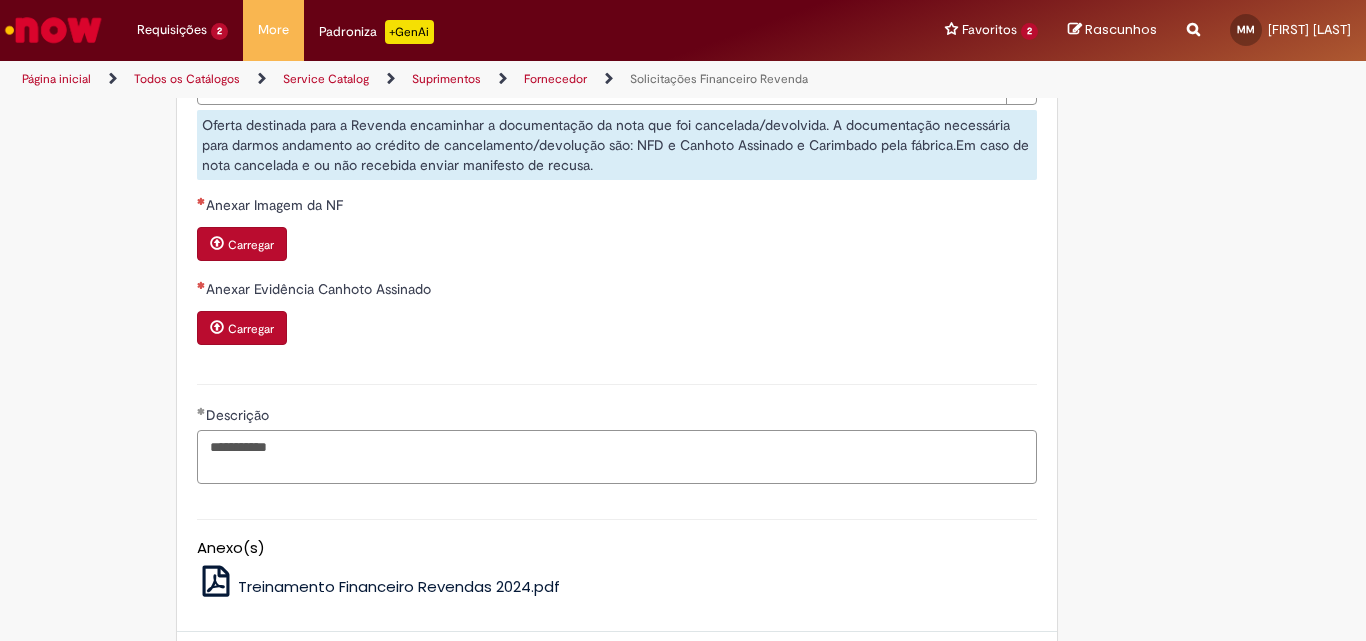 paste on "**********" 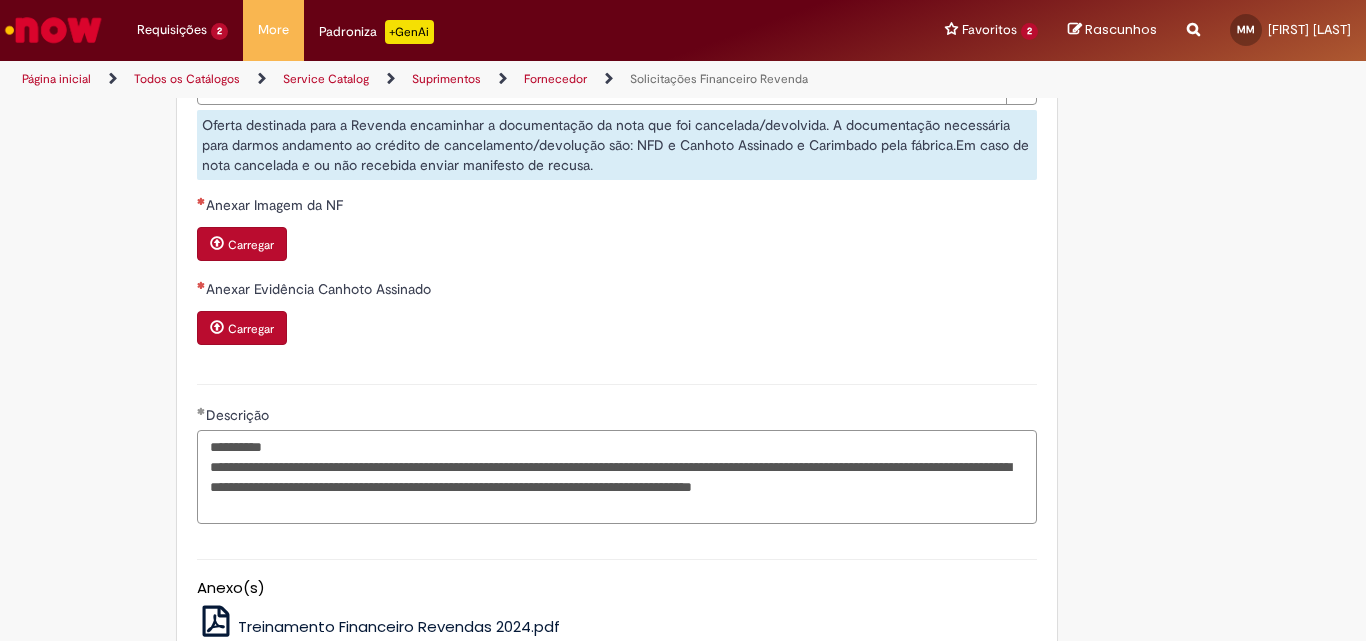 type on "**********" 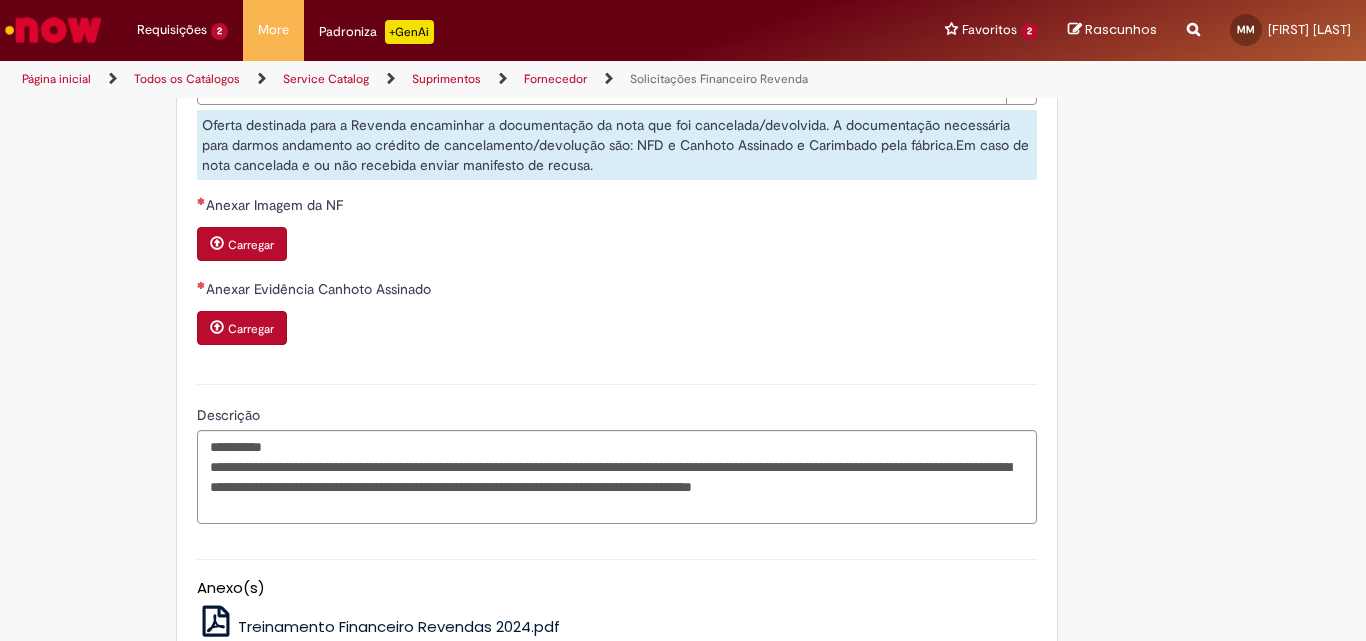 click on "Carregar" at bounding box center (251, 245) 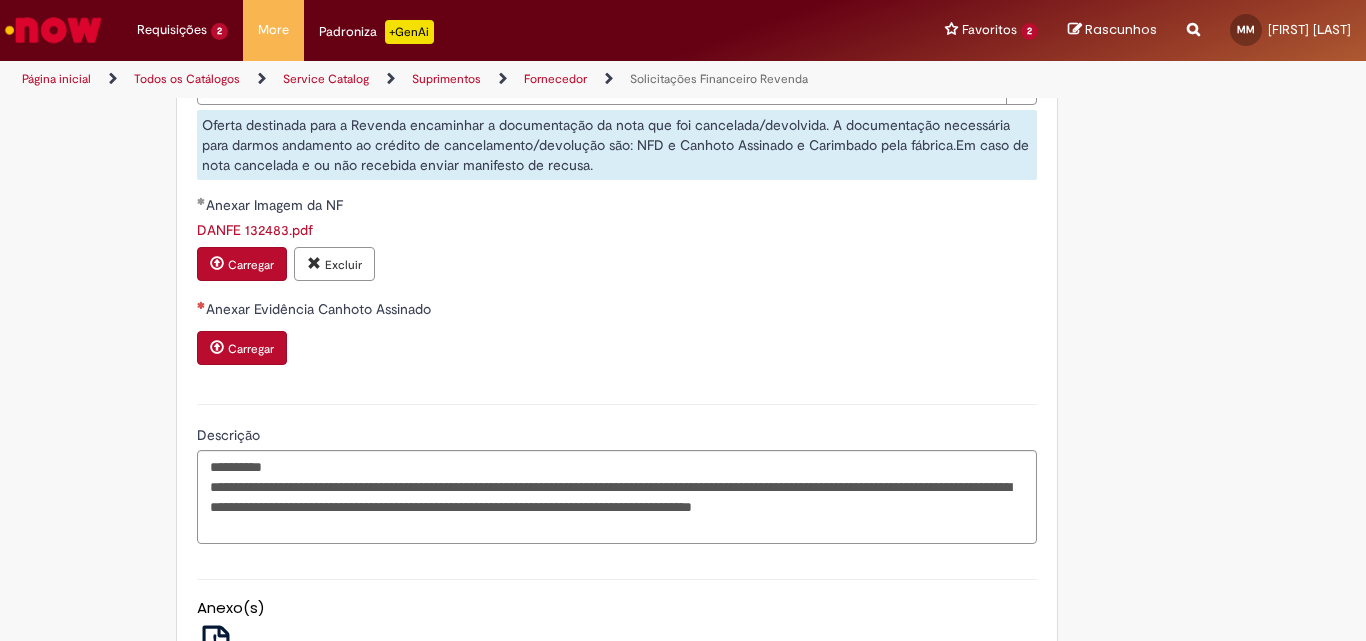 click on "DANFE 132483.pdf" at bounding box center [255, 230] 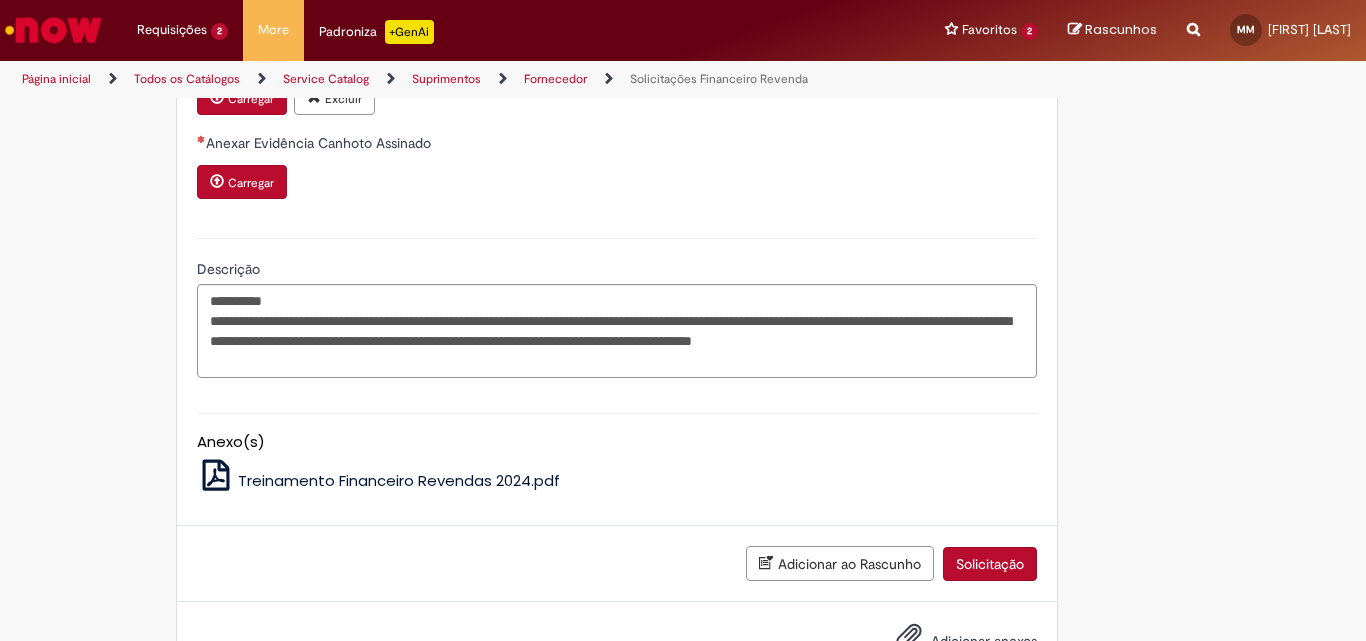 scroll, scrollTop: 900, scrollLeft: 0, axis: vertical 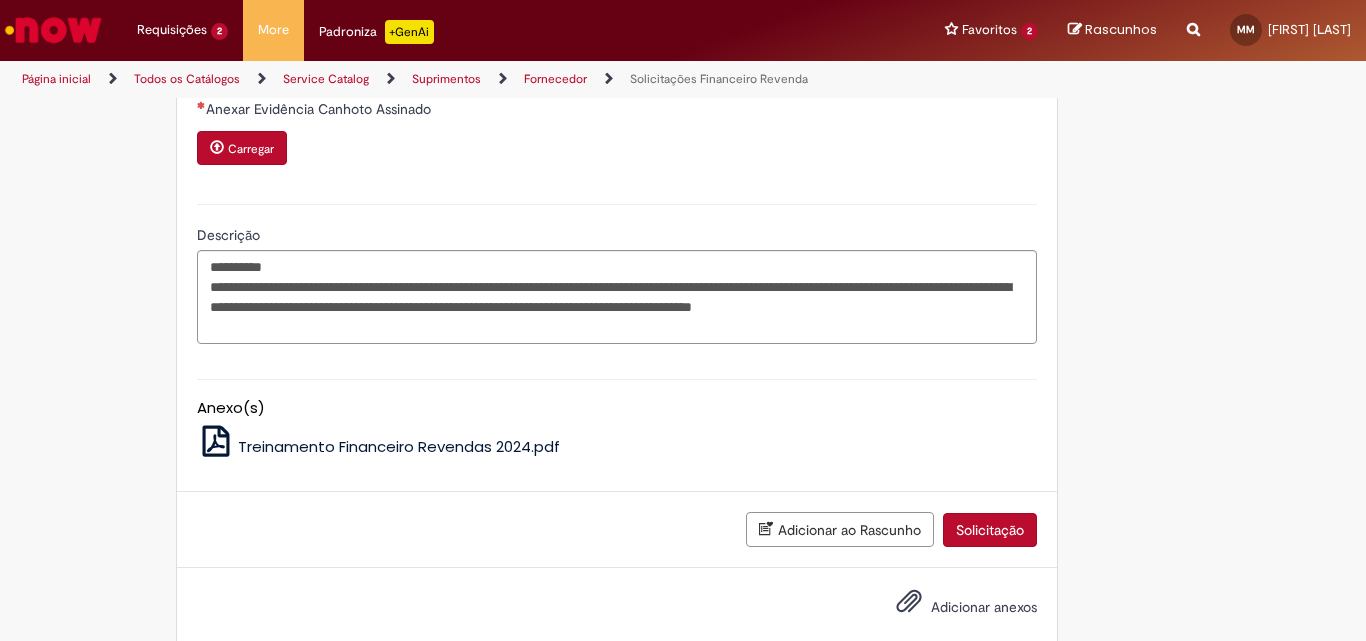 click on "Solicitação" at bounding box center [990, 530] 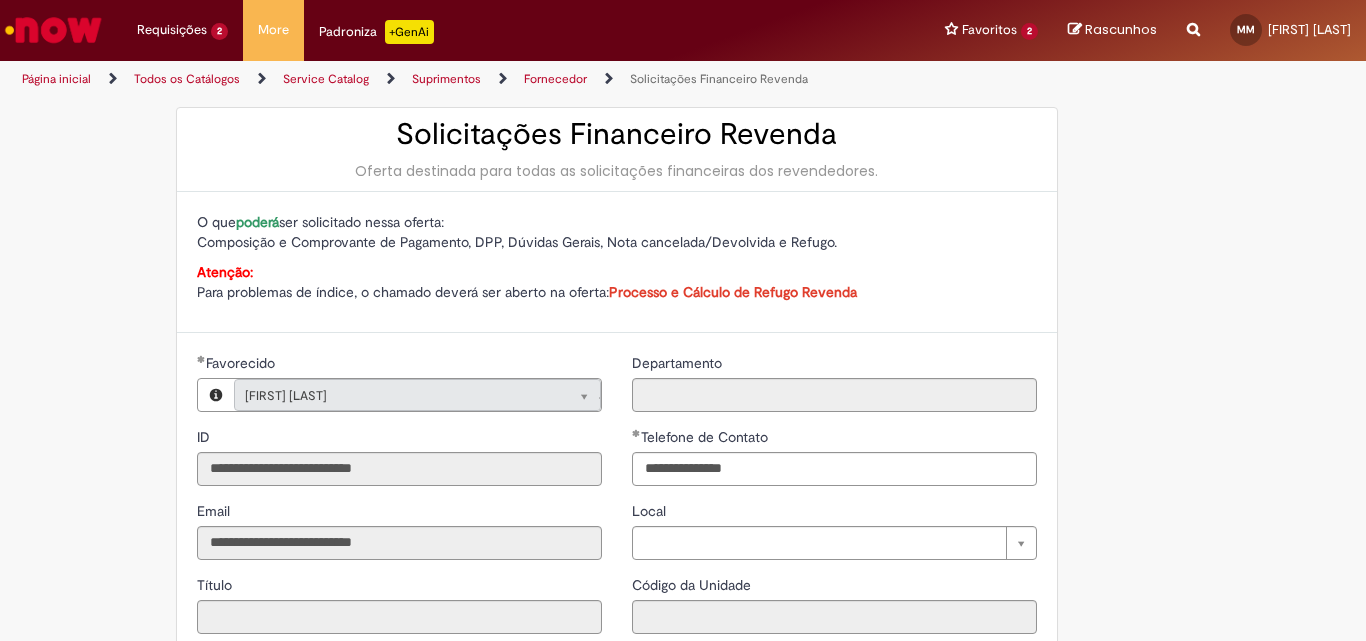 scroll, scrollTop: 0, scrollLeft: 0, axis: both 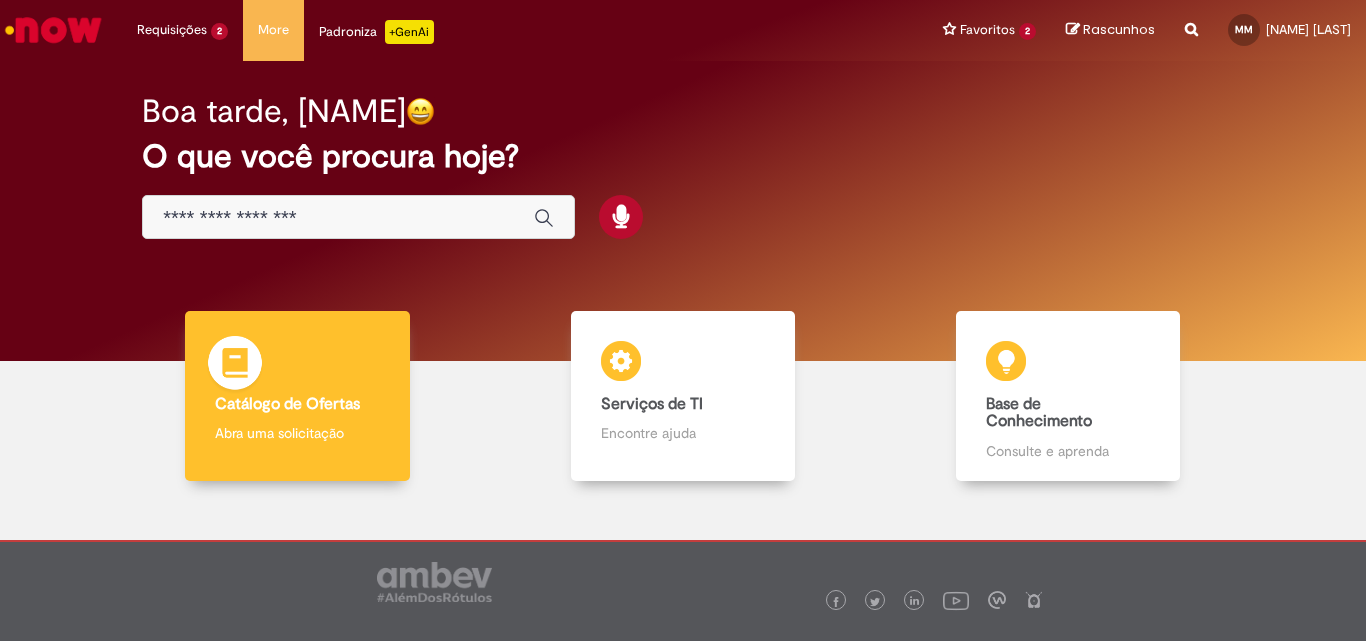 click at bounding box center [235, 366] 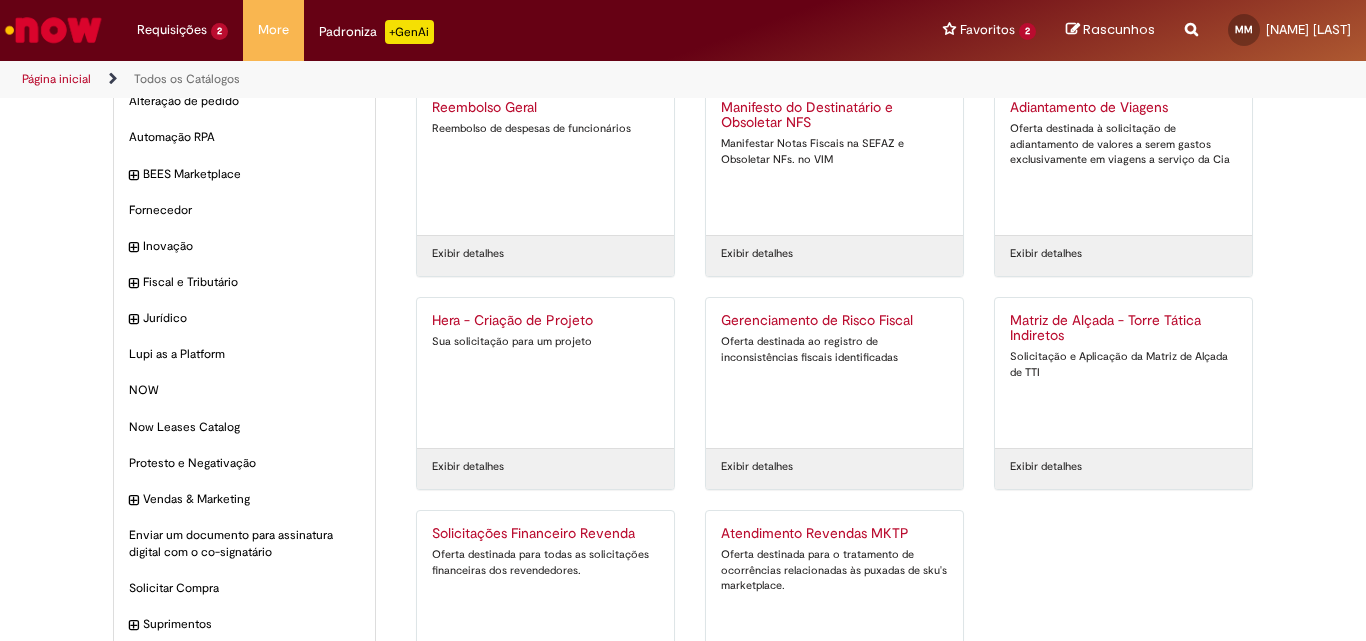 scroll, scrollTop: 157, scrollLeft: 0, axis: vertical 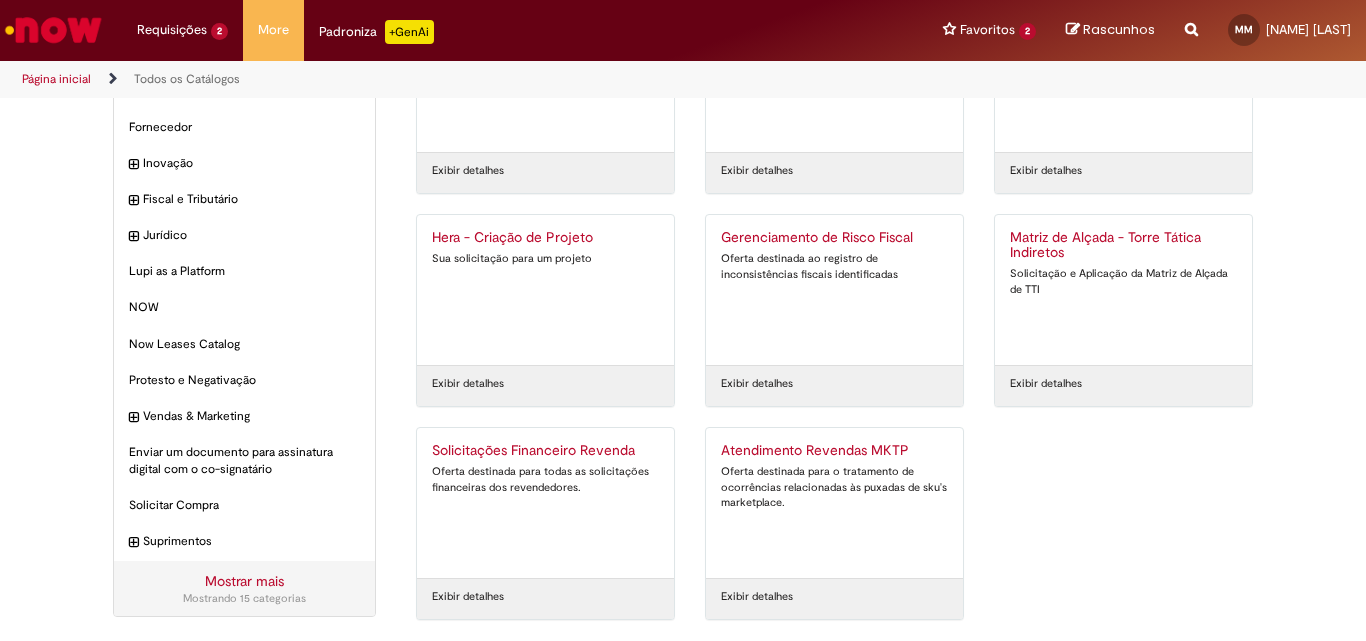 click on "Oferta destinada para todas as solicitações financeiras dos revendedores." at bounding box center [545, 479] 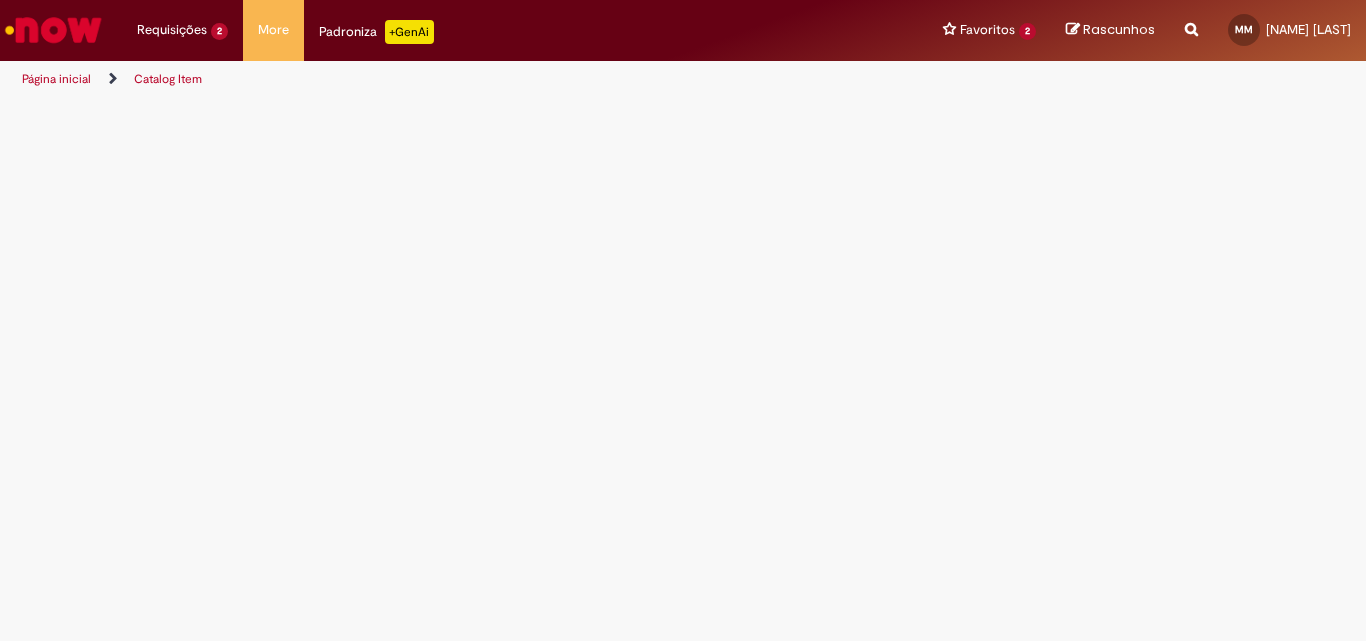 scroll, scrollTop: 0, scrollLeft: 0, axis: both 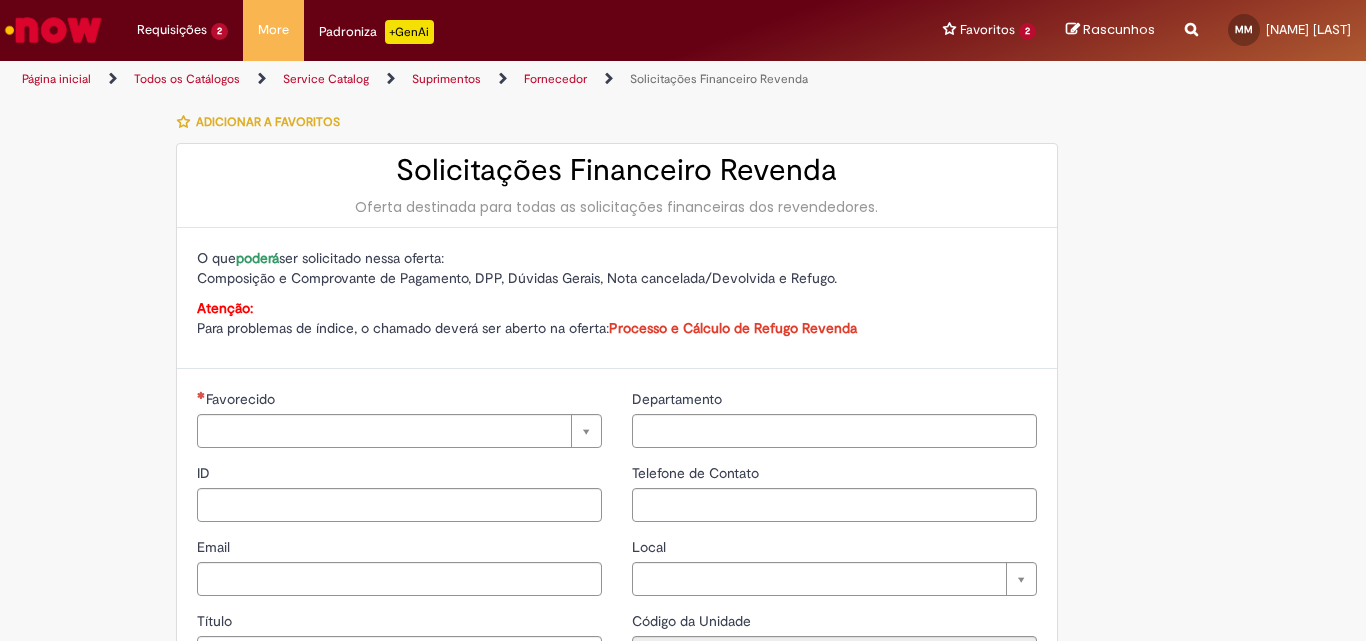 type on "**********" 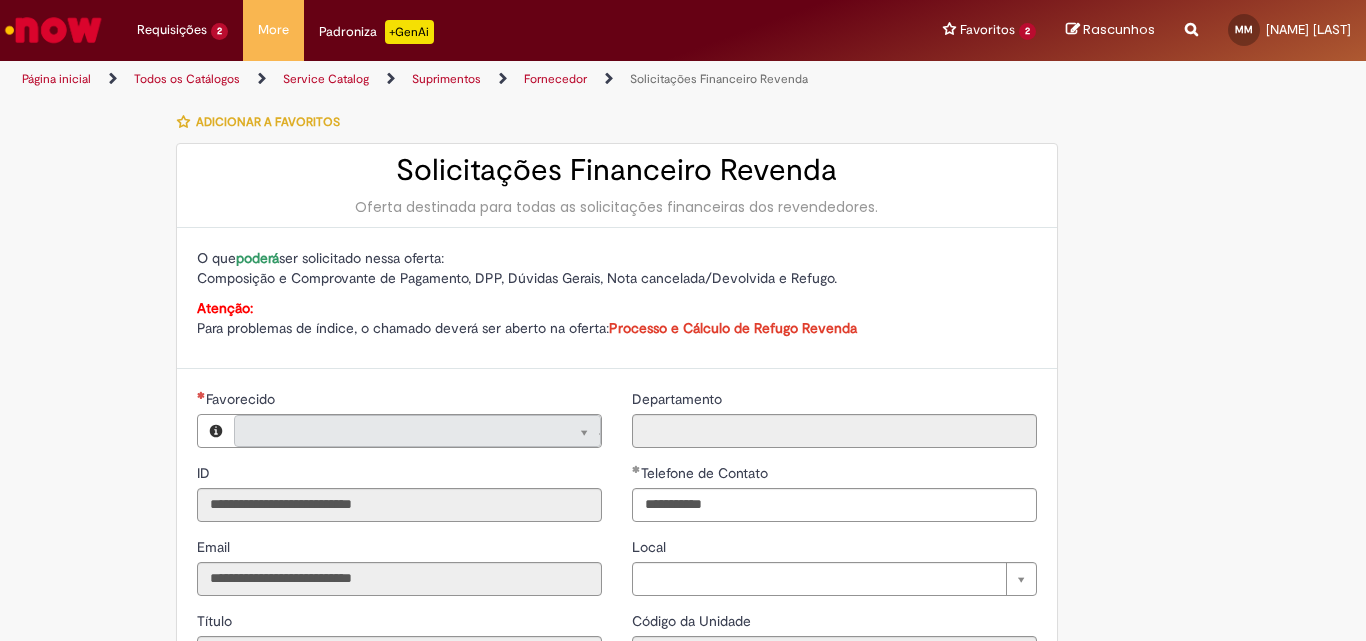 type on "**********" 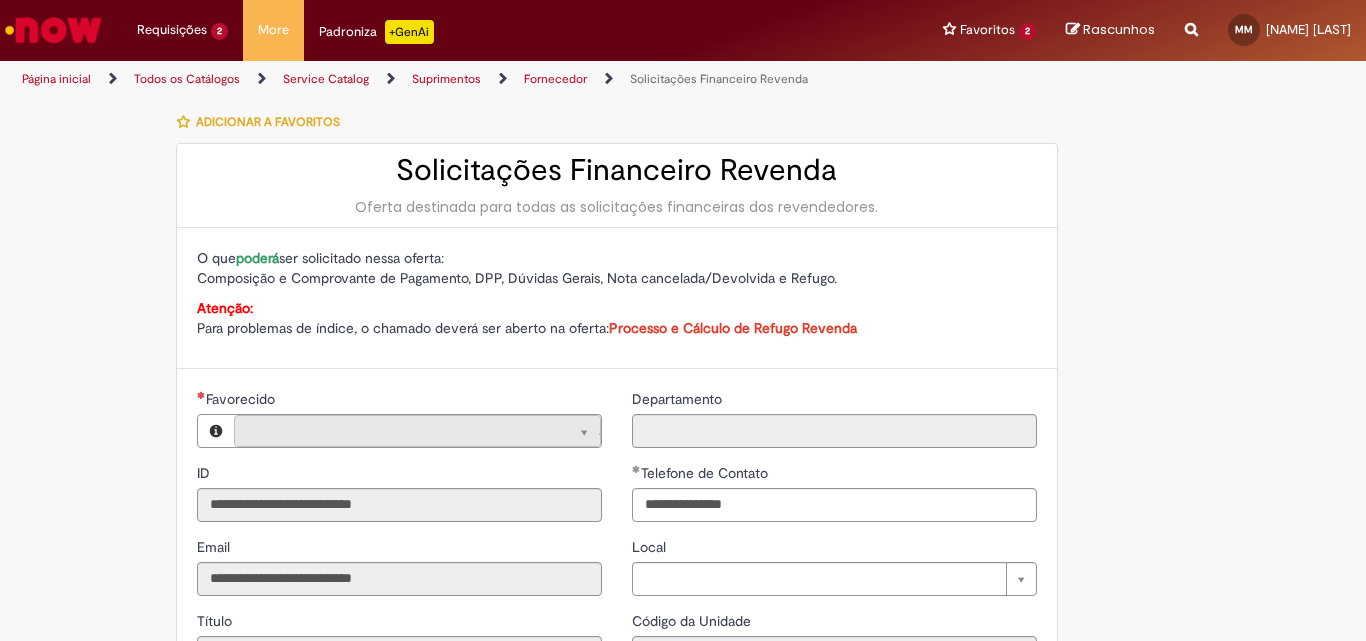 type on "**********" 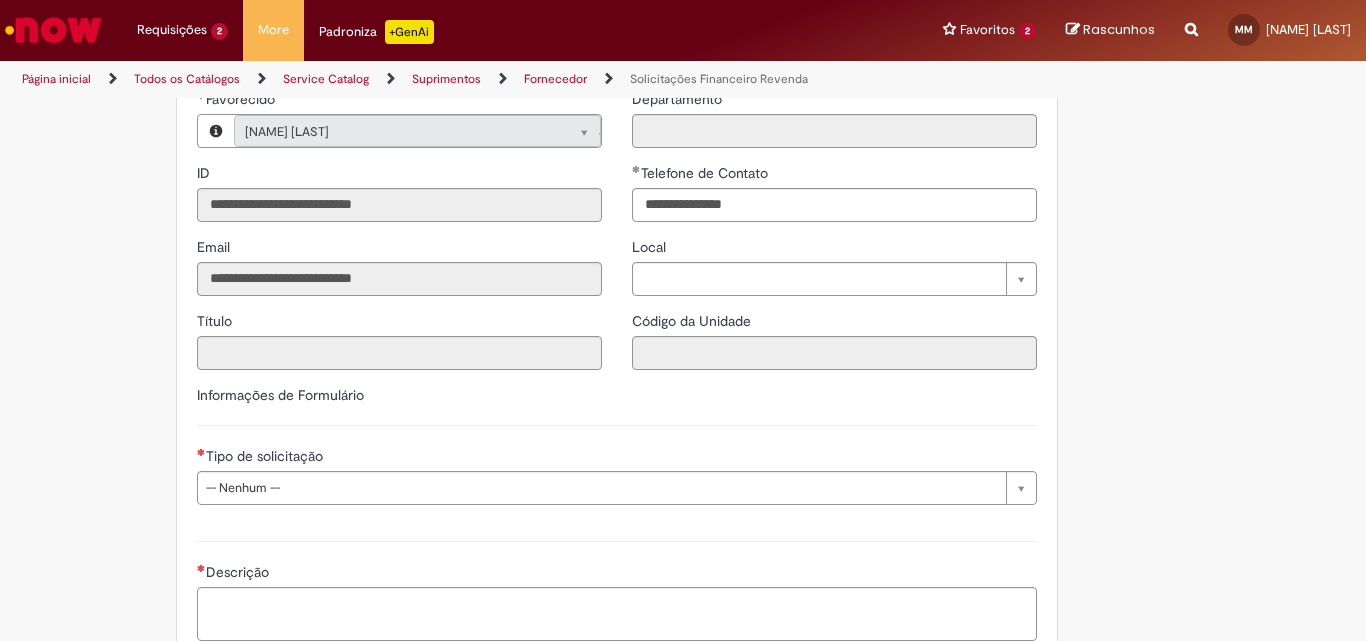 scroll, scrollTop: 400, scrollLeft: 0, axis: vertical 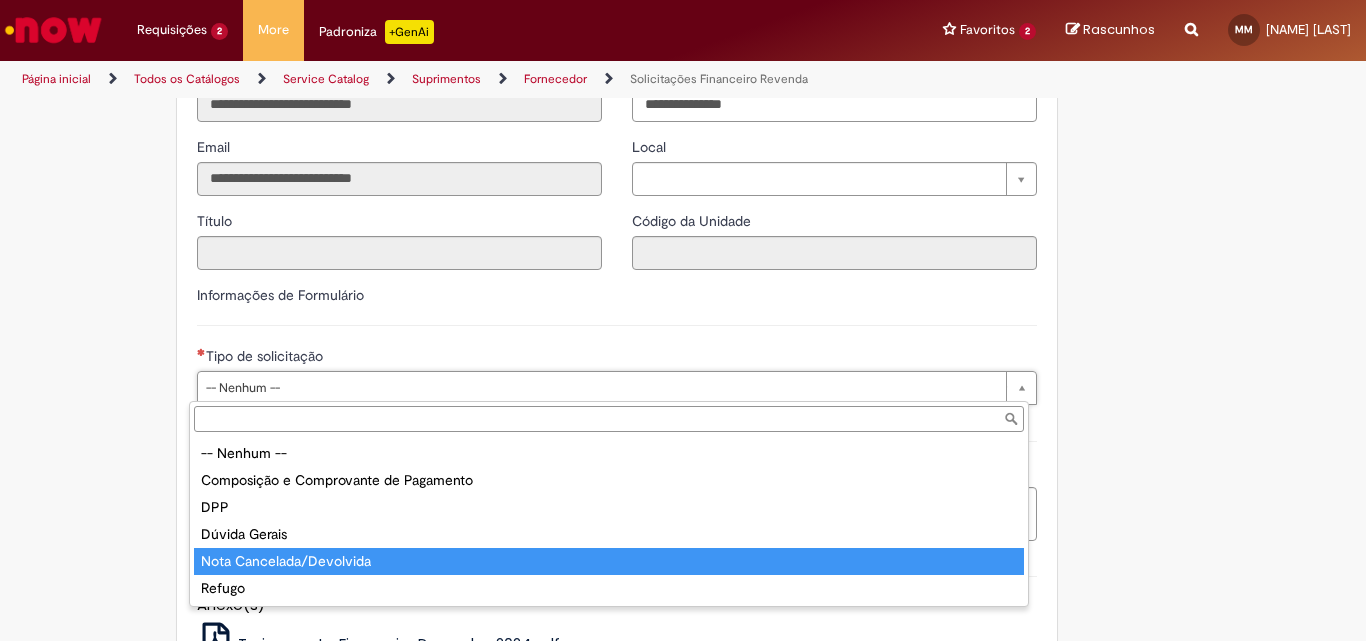 type on "**********" 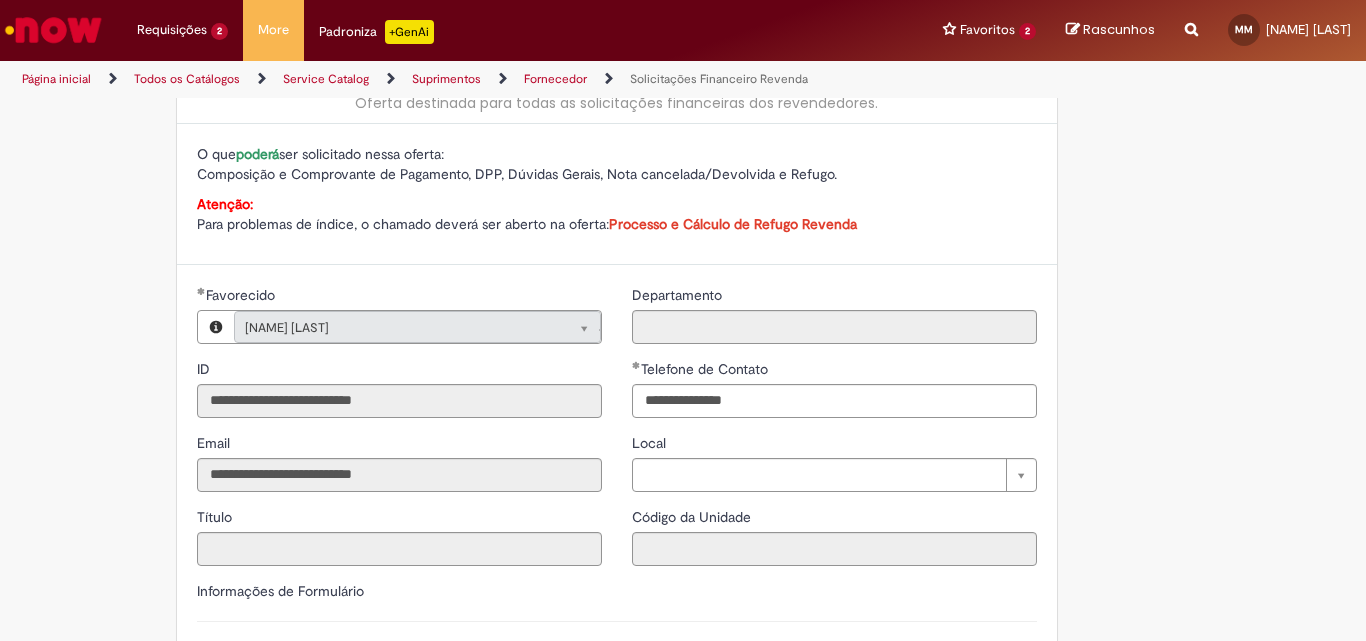 scroll, scrollTop: 100, scrollLeft: 0, axis: vertical 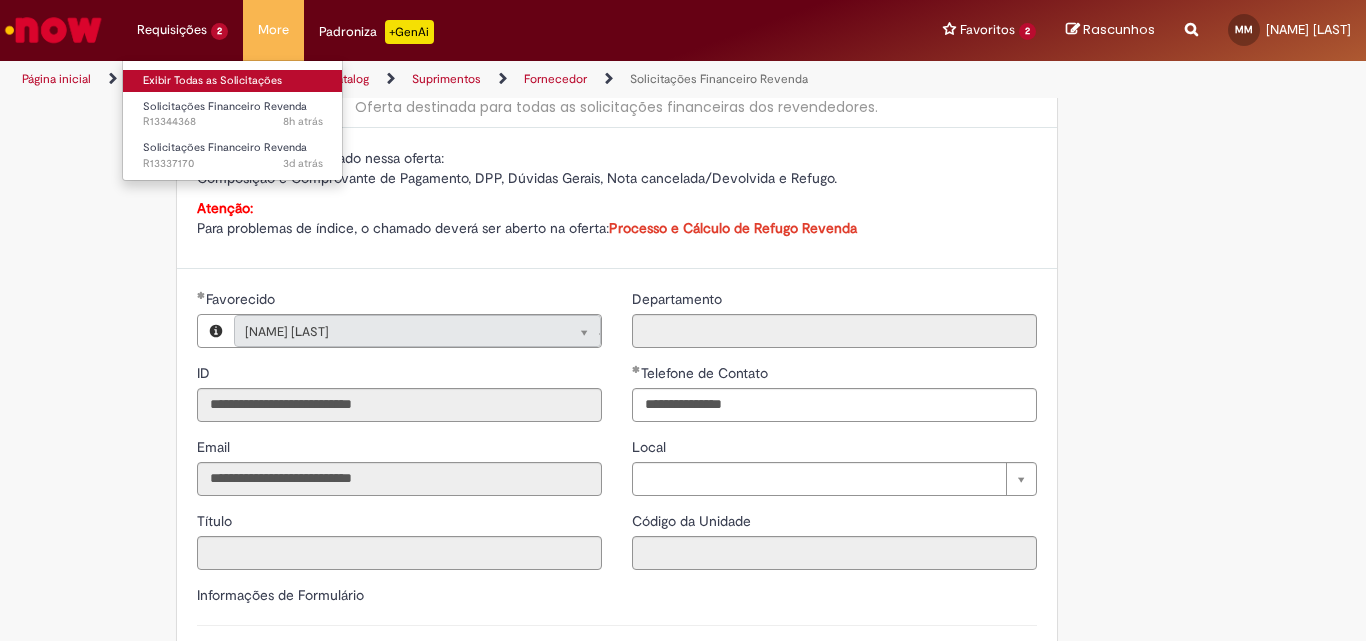 click on "Exibir Todas as Solicitações" at bounding box center [233, 81] 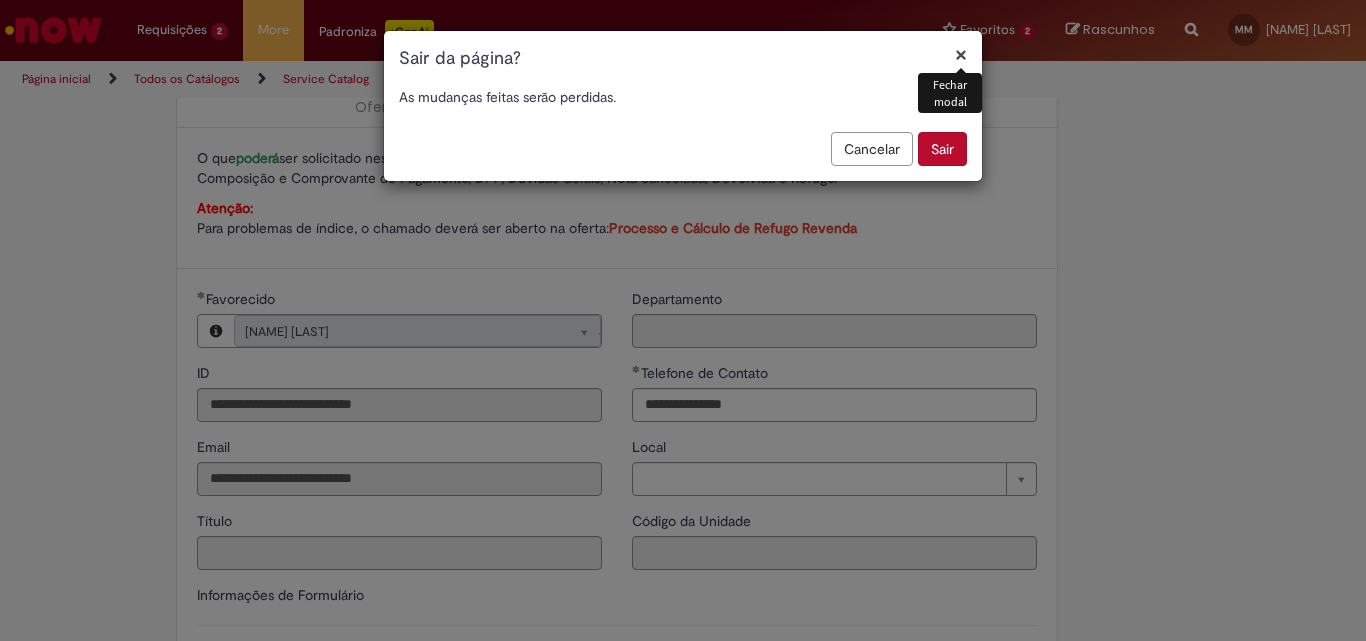 click on "Sair" at bounding box center [942, 149] 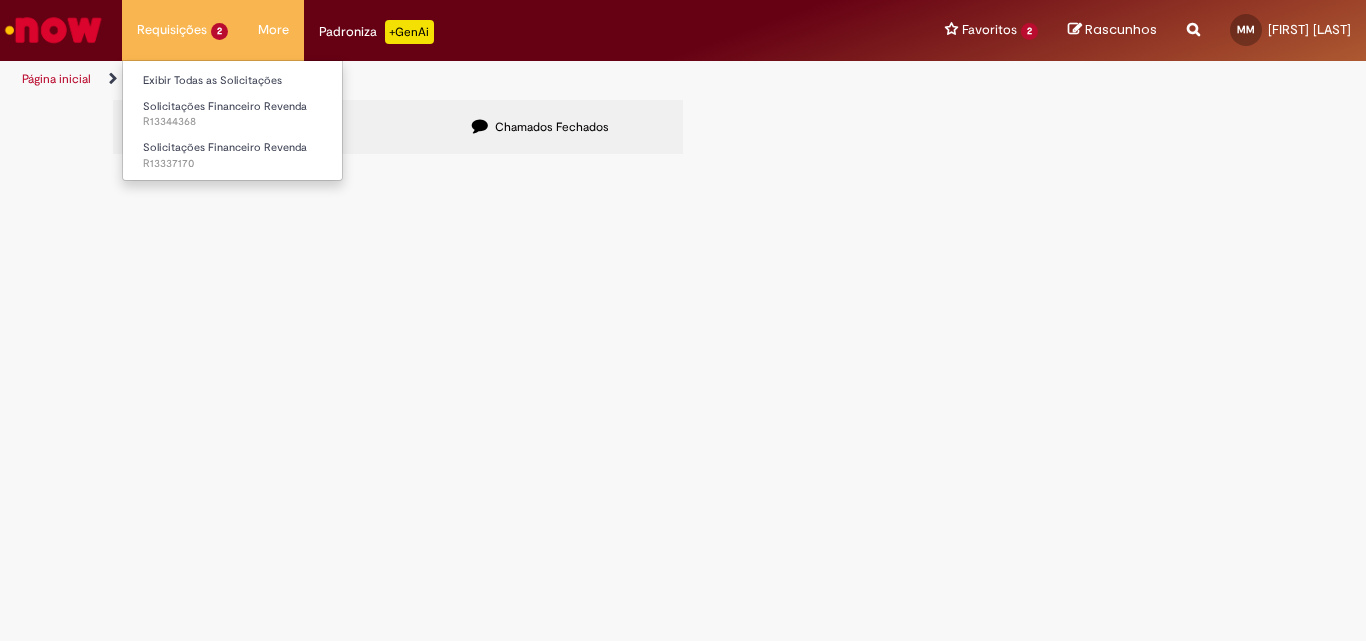 scroll, scrollTop: 0, scrollLeft: 0, axis: both 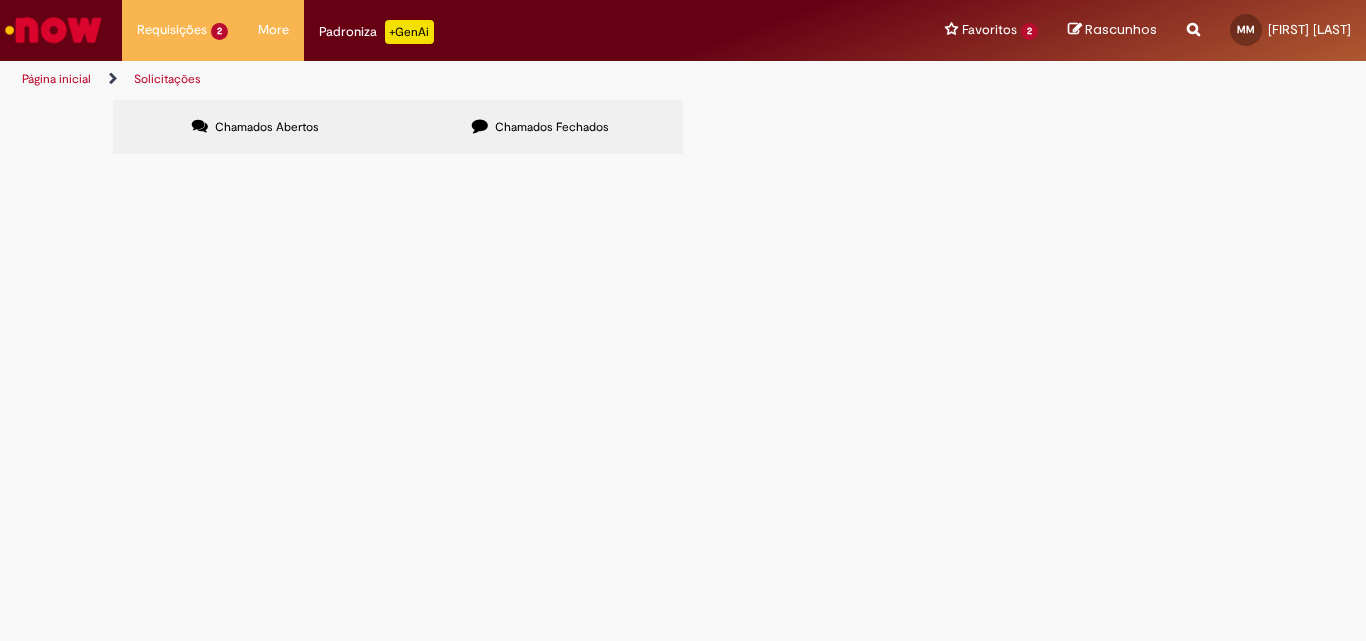 click on "Bom dia;
Está constando no Partidas em aberto Rosário do Sul, uma pendência de R$1275,21 porém este título não existe por parte da Ambev, foi uma nota de devolução de produto emitida e enviada para Sapucaia, teria que ser excluído esse título e gerado como crédito." at bounding box center [0, 0] 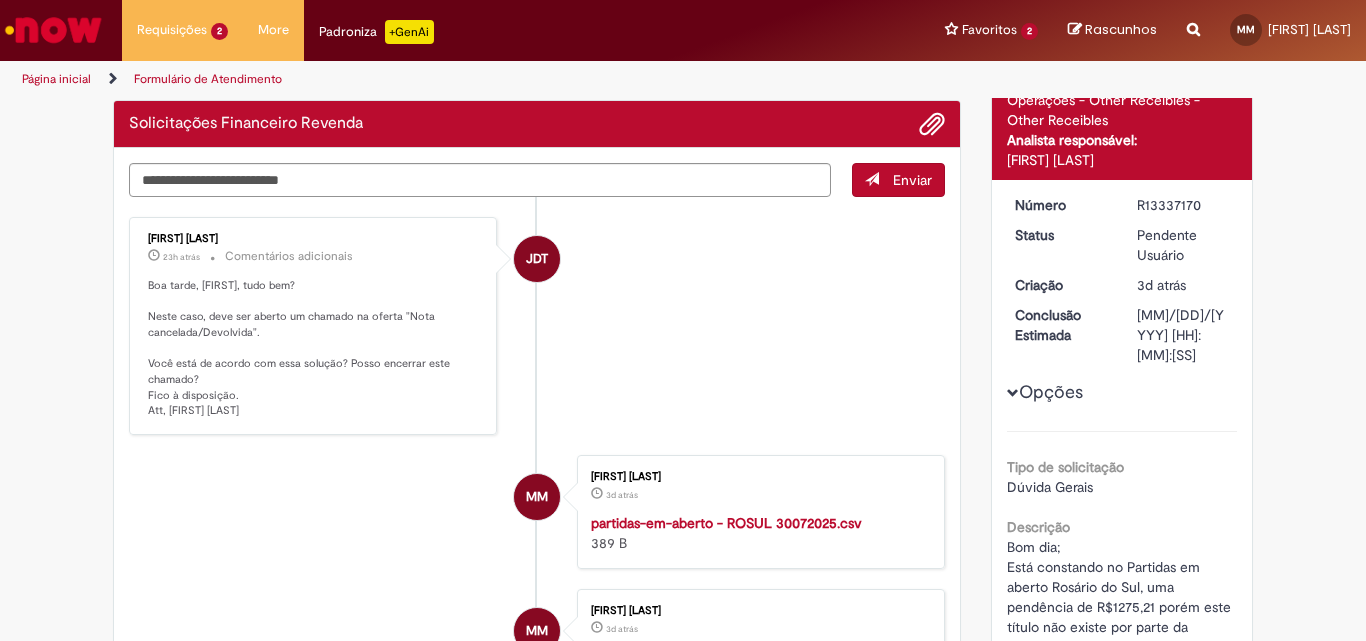 scroll, scrollTop: 0, scrollLeft: 0, axis: both 